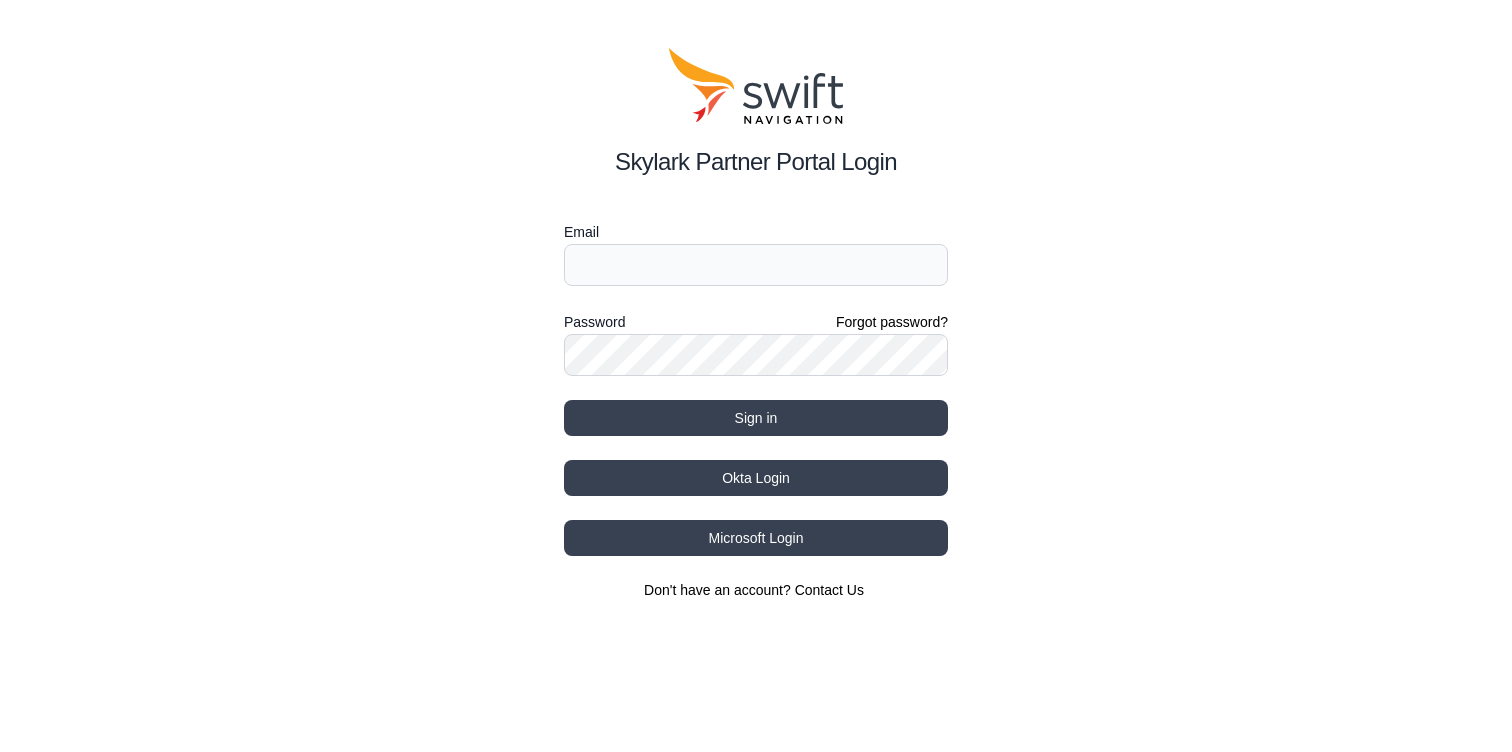 scroll, scrollTop: 0, scrollLeft: 0, axis: both 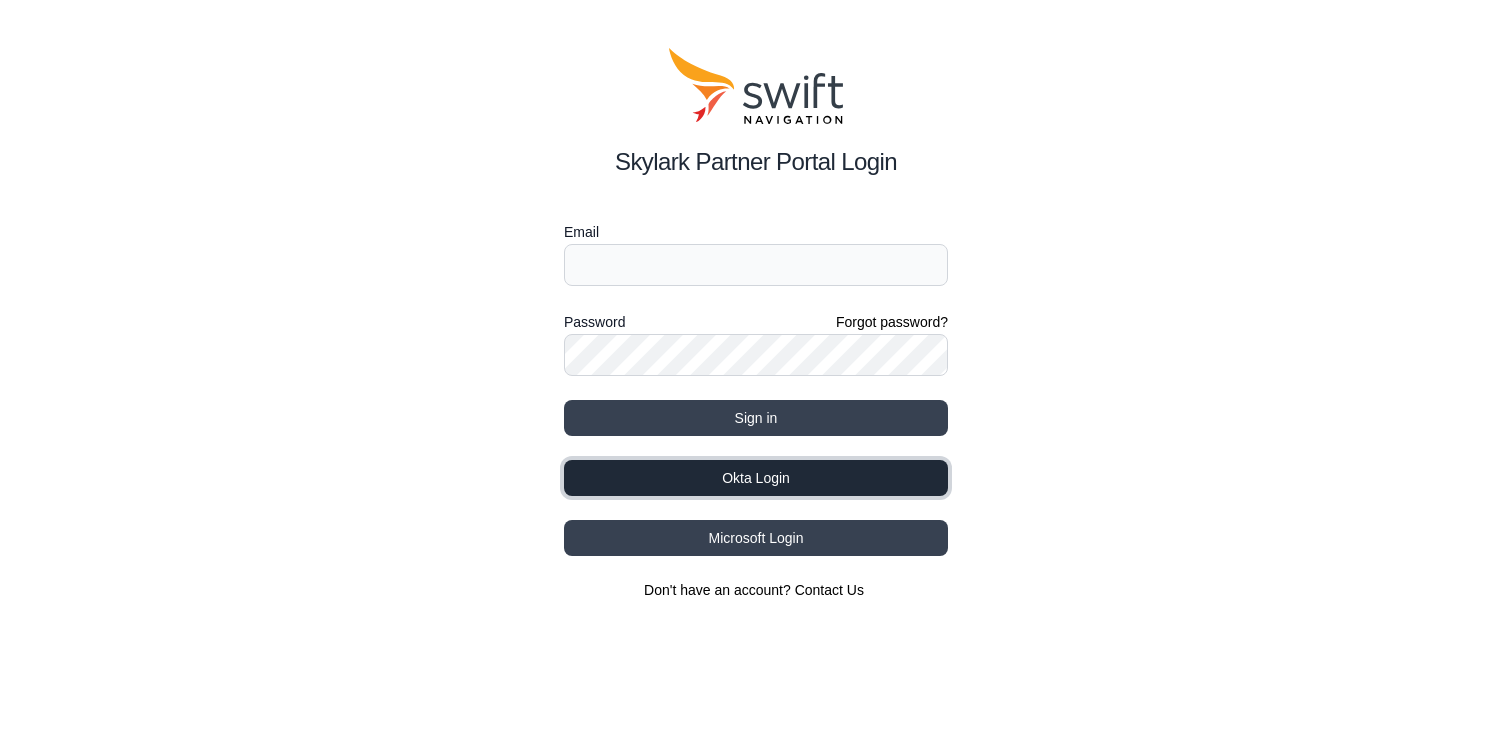 click on "Okta Login" at bounding box center (756, 478) 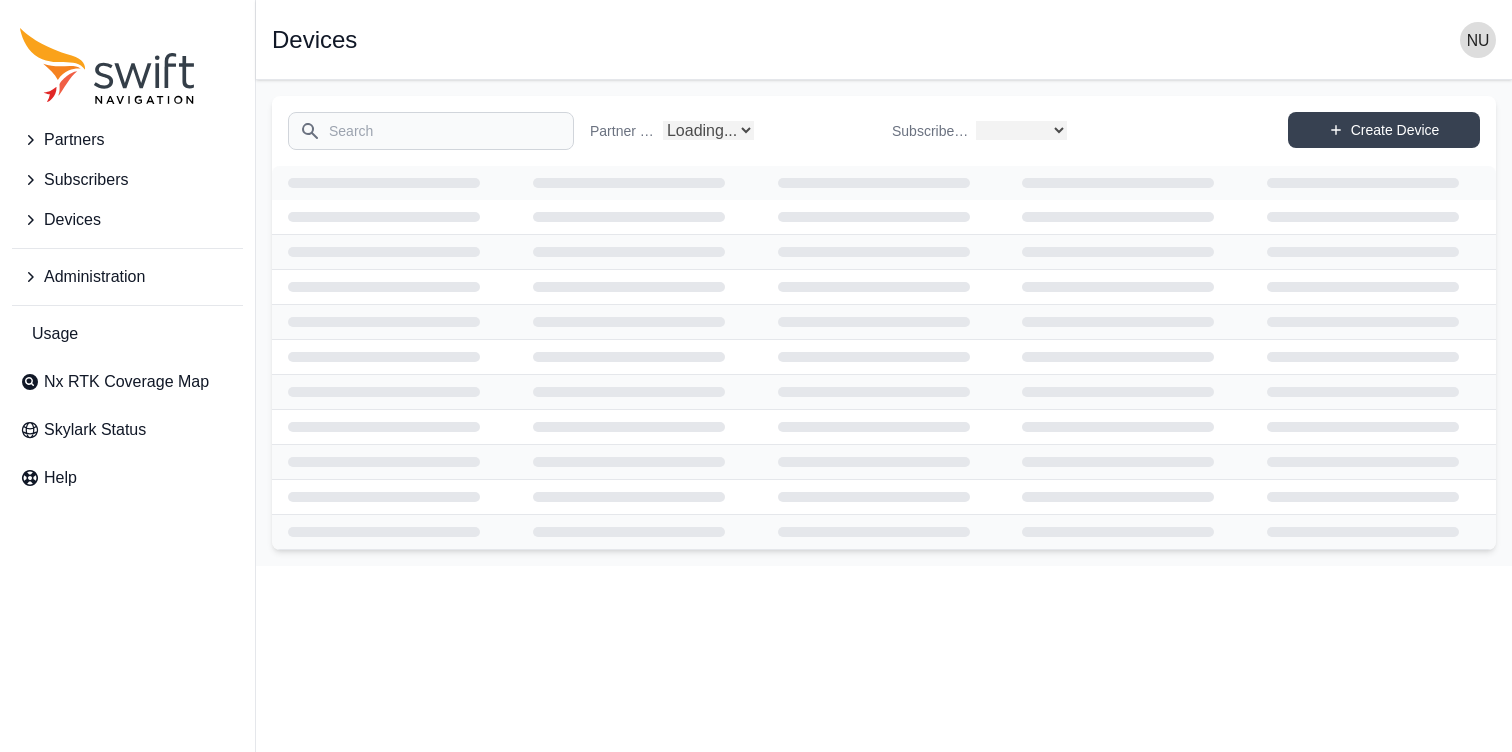 select 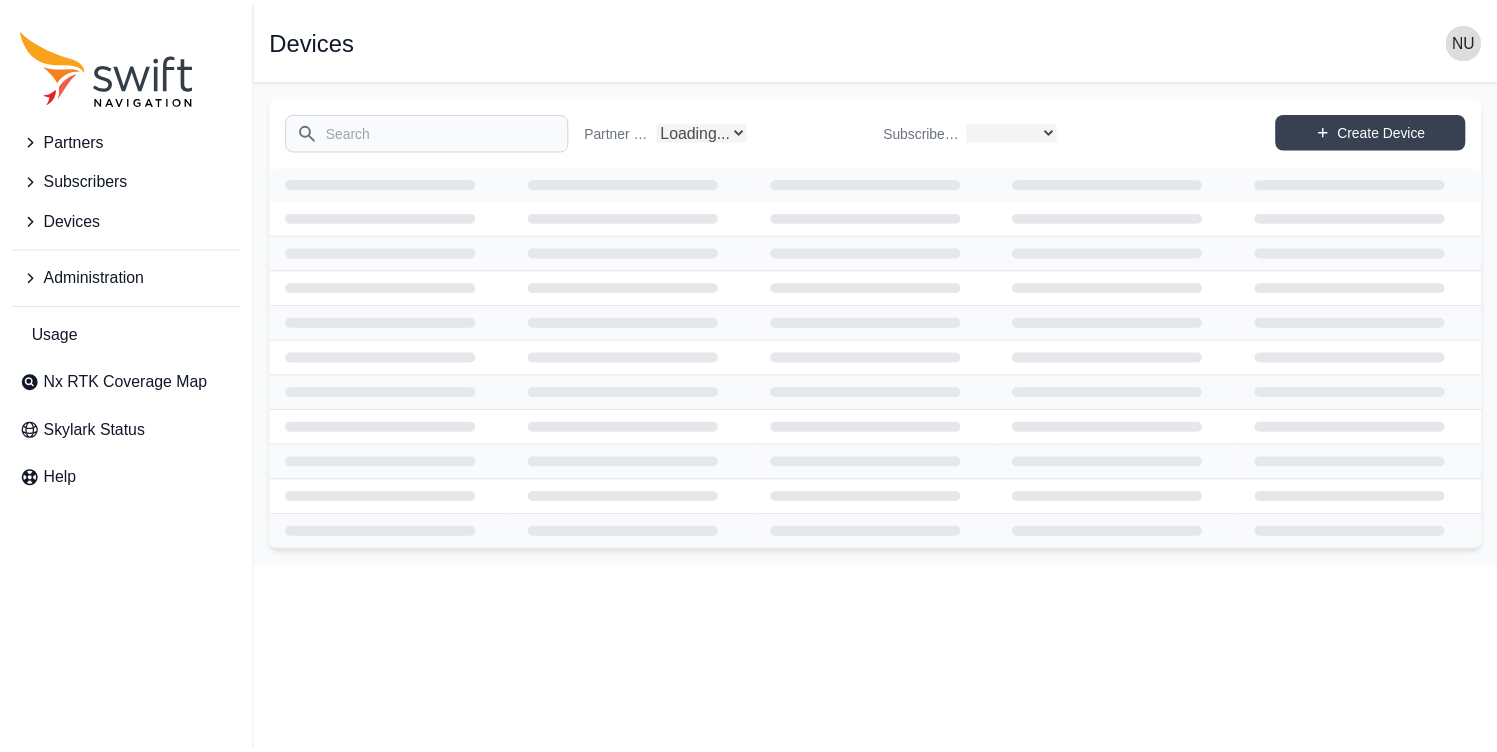 scroll, scrollTop: 0, scrollLeft: 0, axis: both 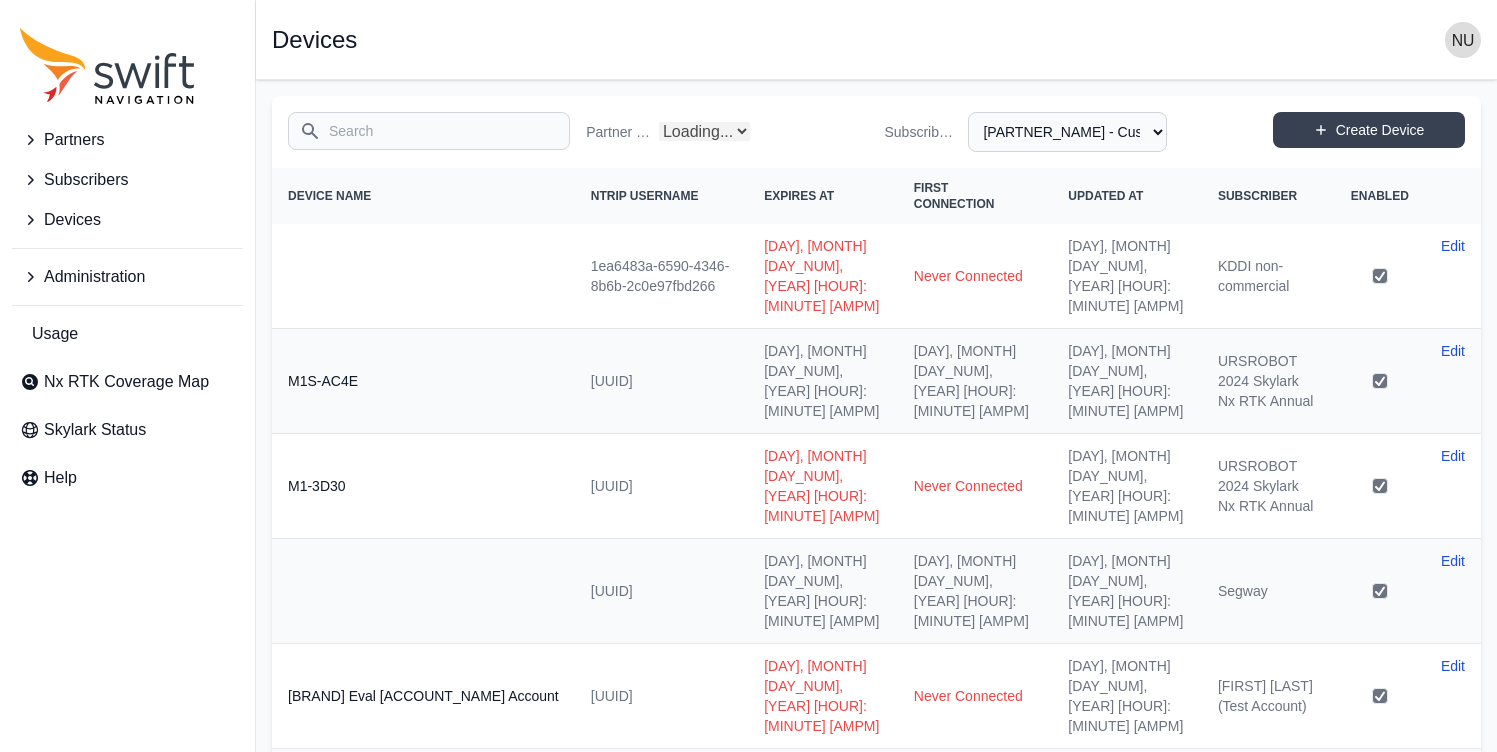 select 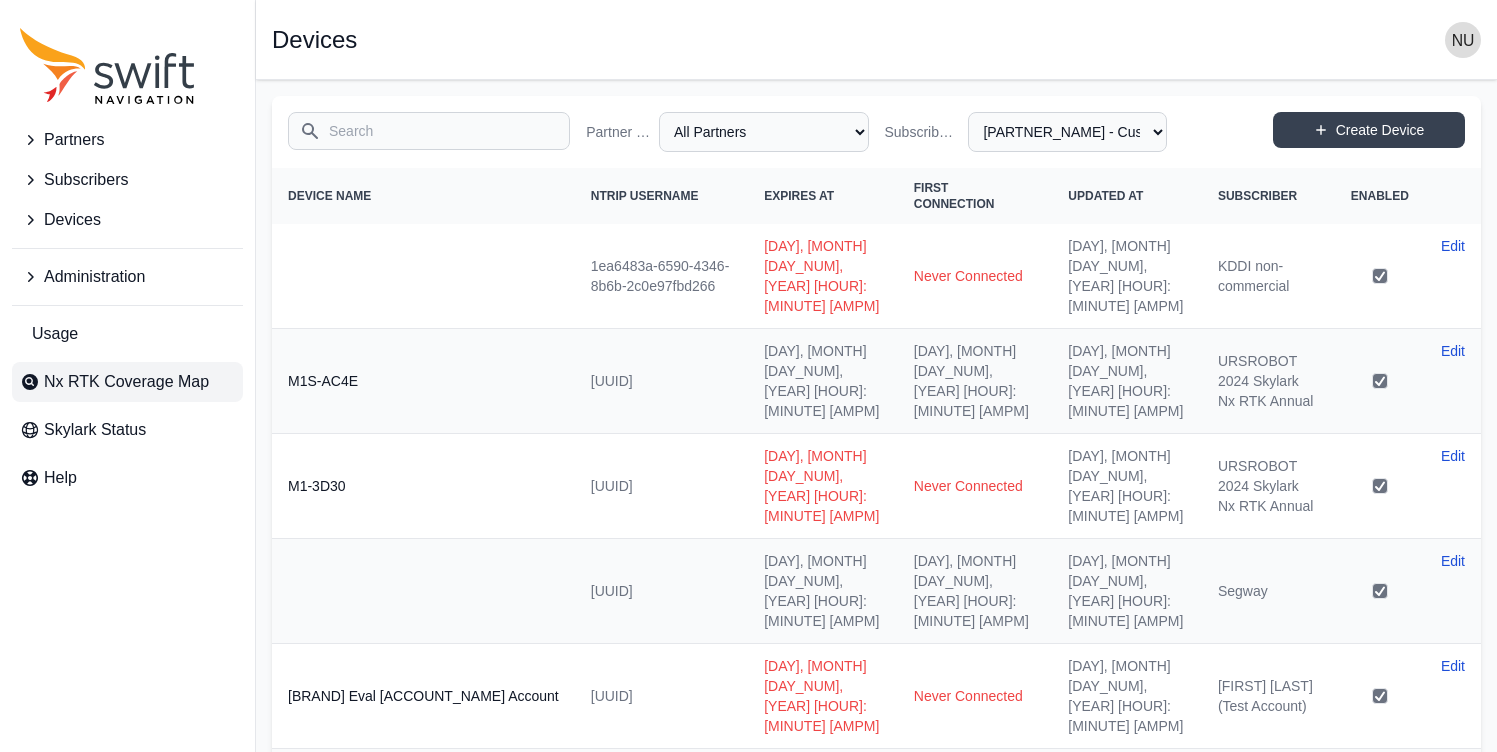 click on "Nx RTK Coverage Map" at bounding box center (126, 382) 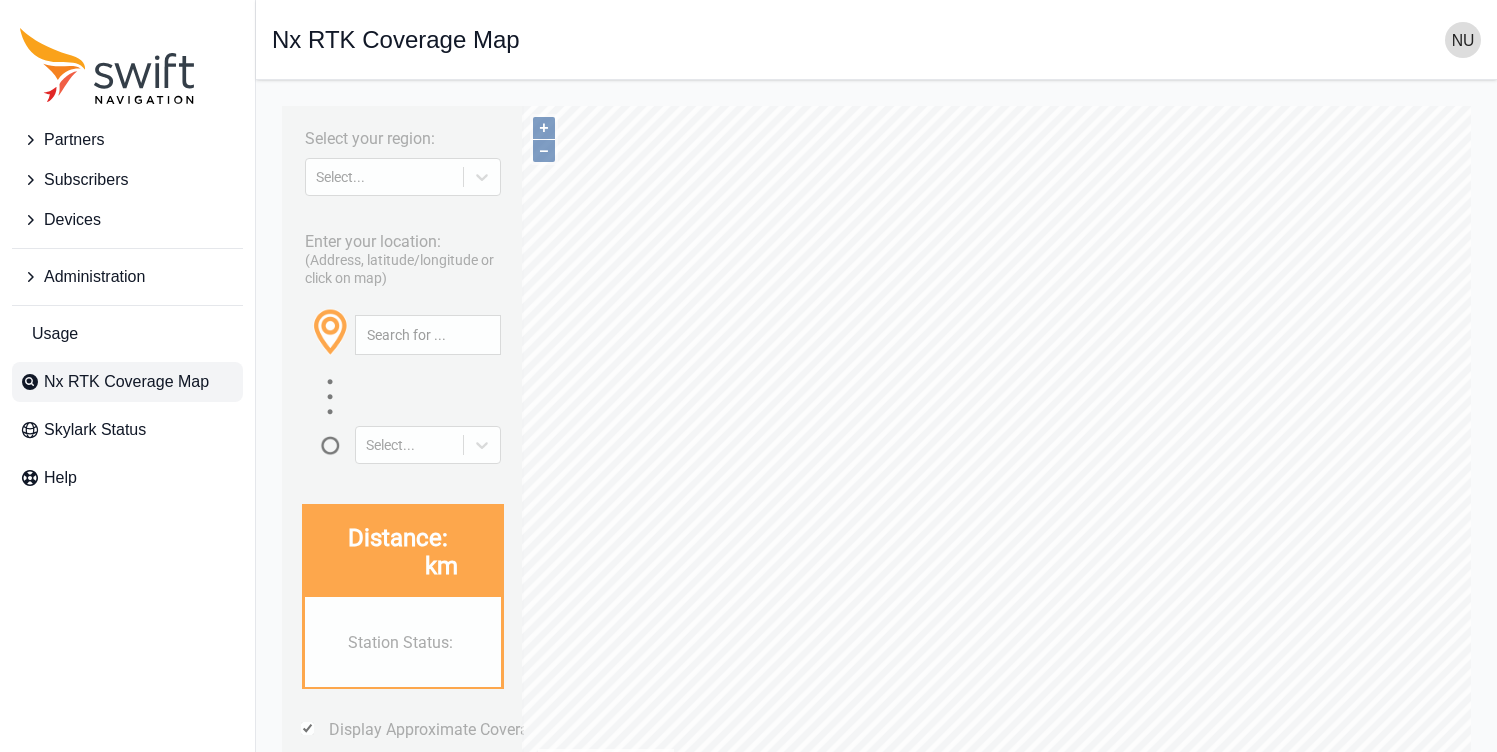 scroll, scrollTop: 0, scrollLeft: 0, axis: both 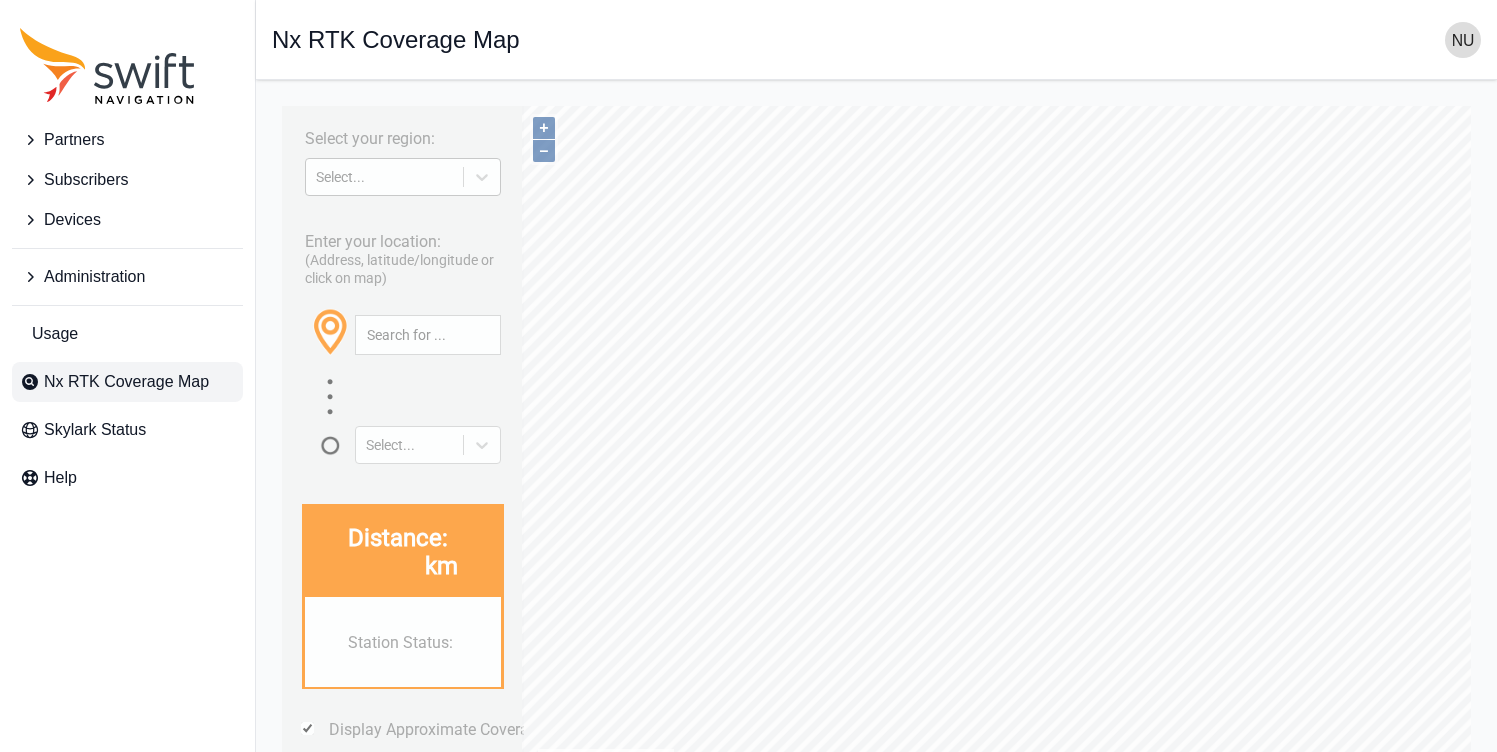 click on "Select..." at bounding box center [384, 177] 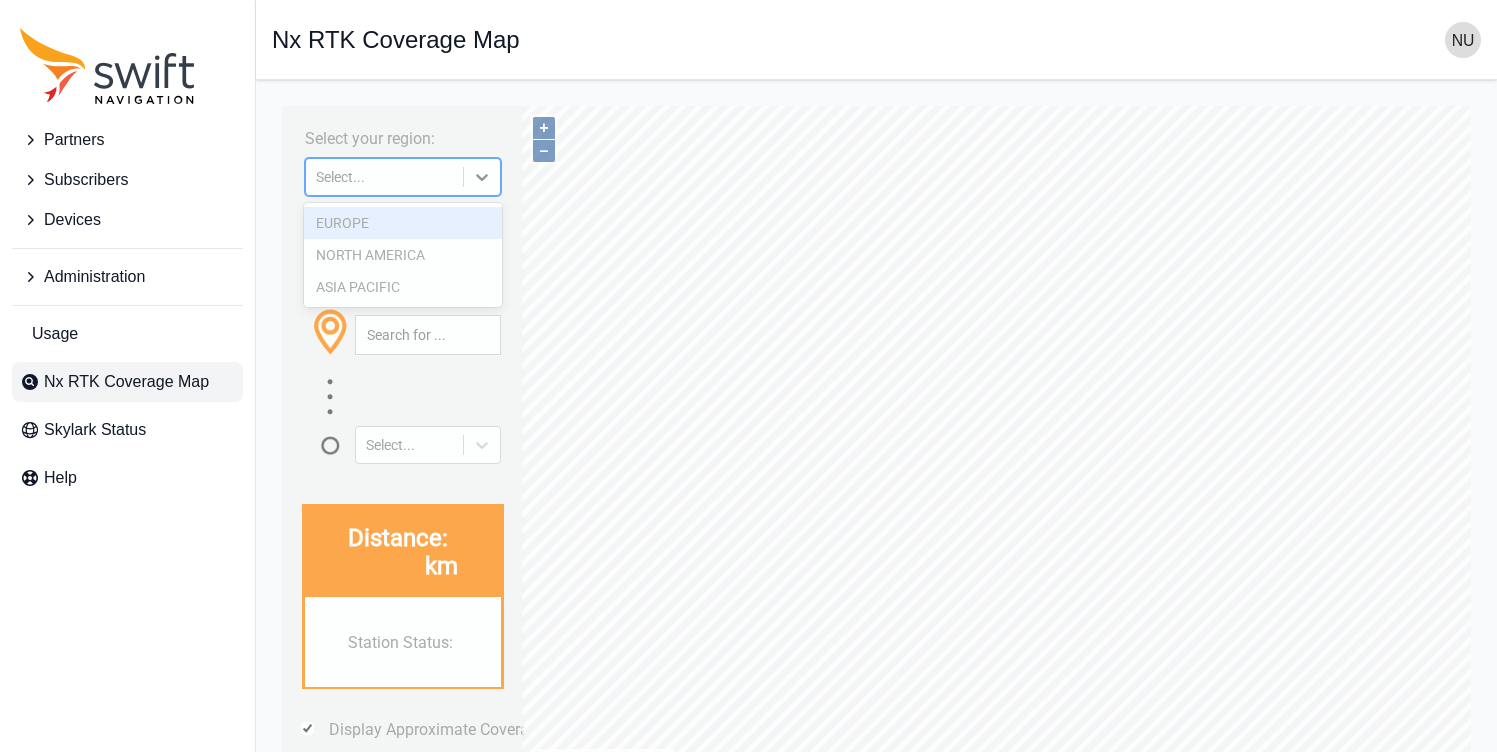 click on "EUROPE" at bounding box center (403, 223) 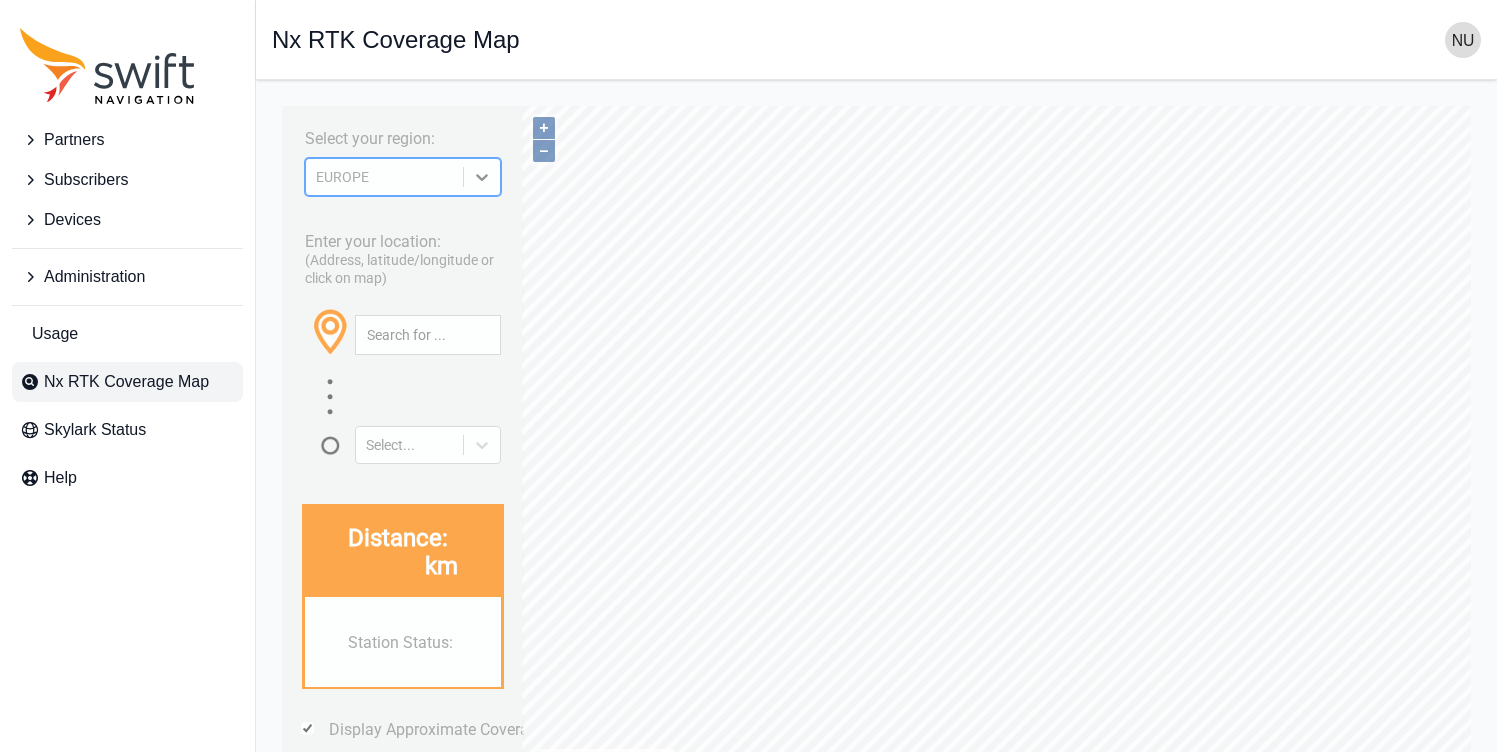 click on "Enter your location: (Address, latitude/longitude or click on map)
Select..." at bounding box center (403, 341) 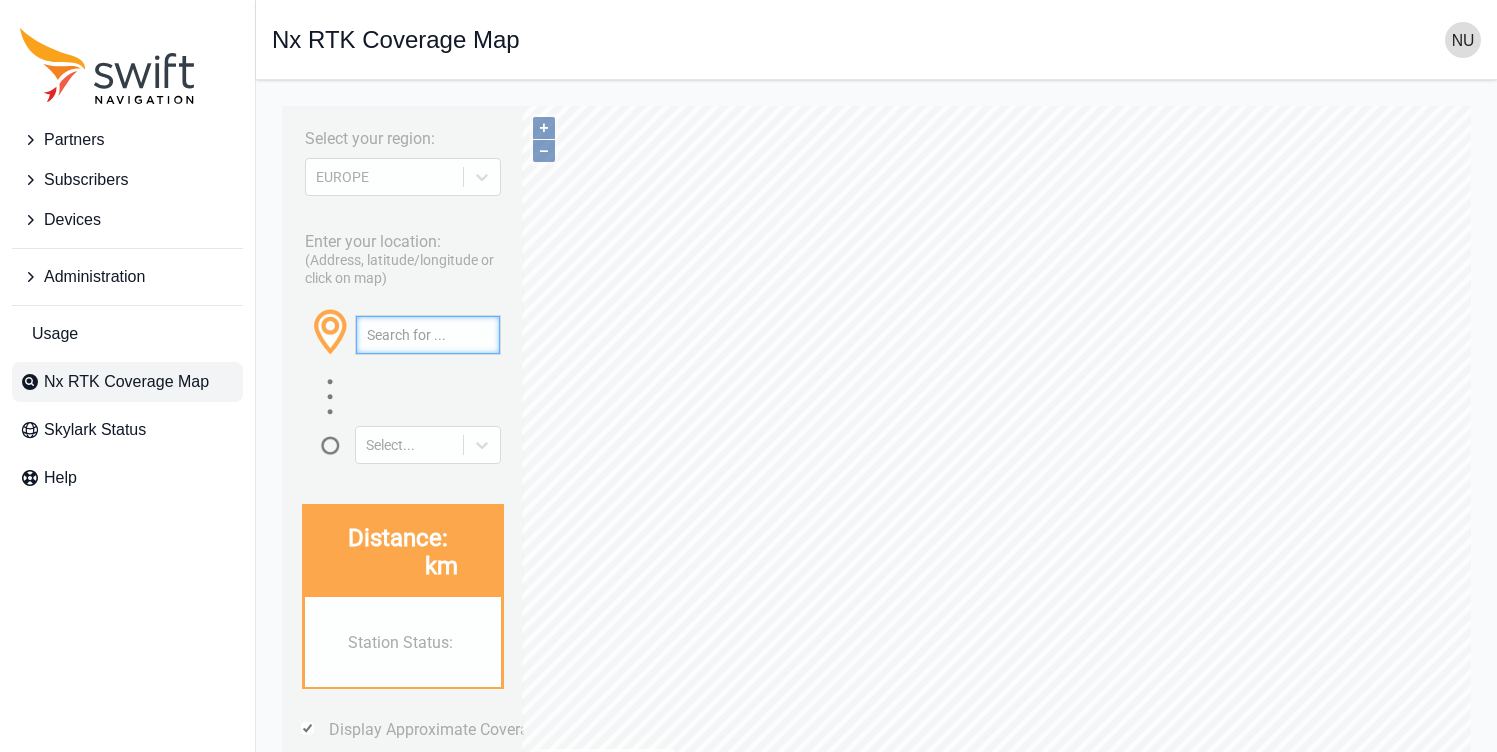 click at bounding box center [428, 335] 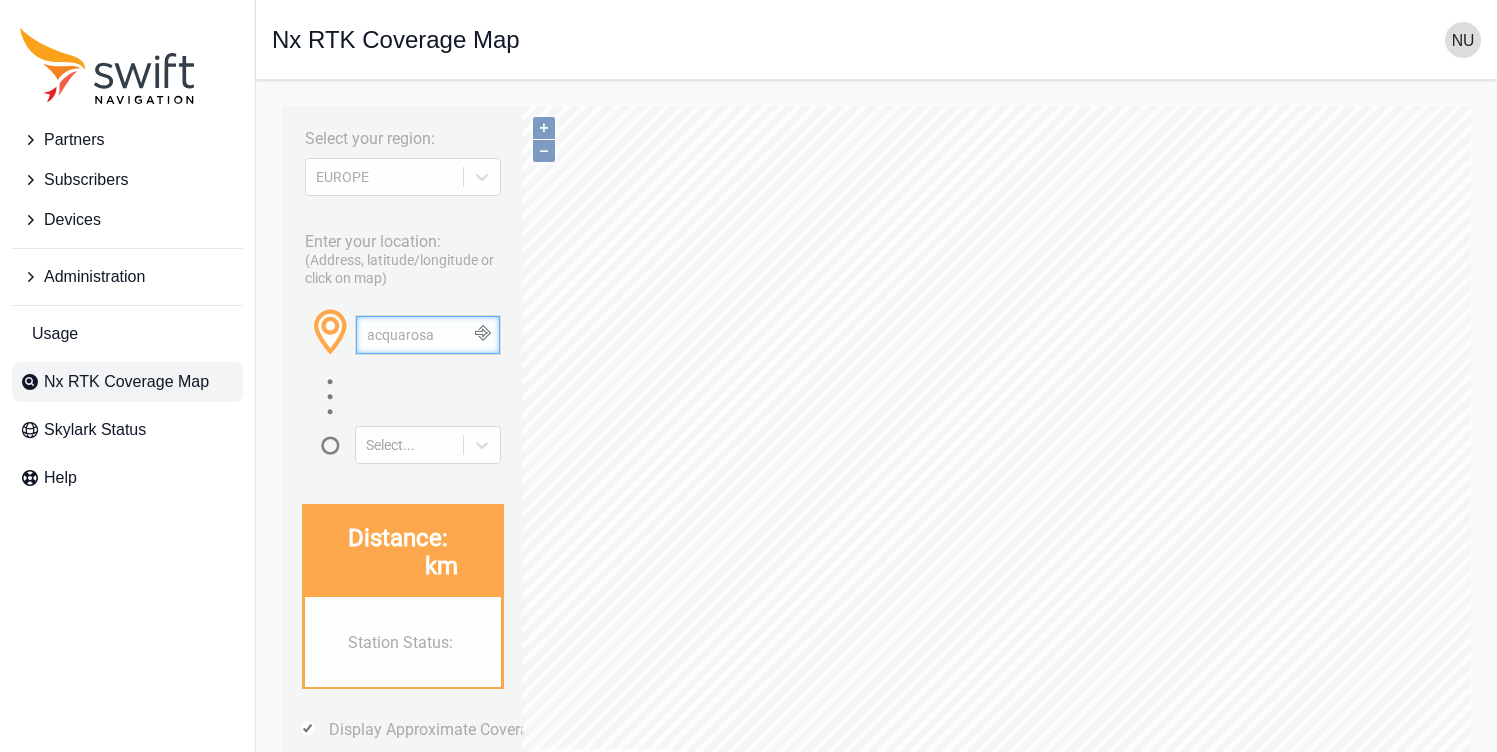 type on "acquarosa" 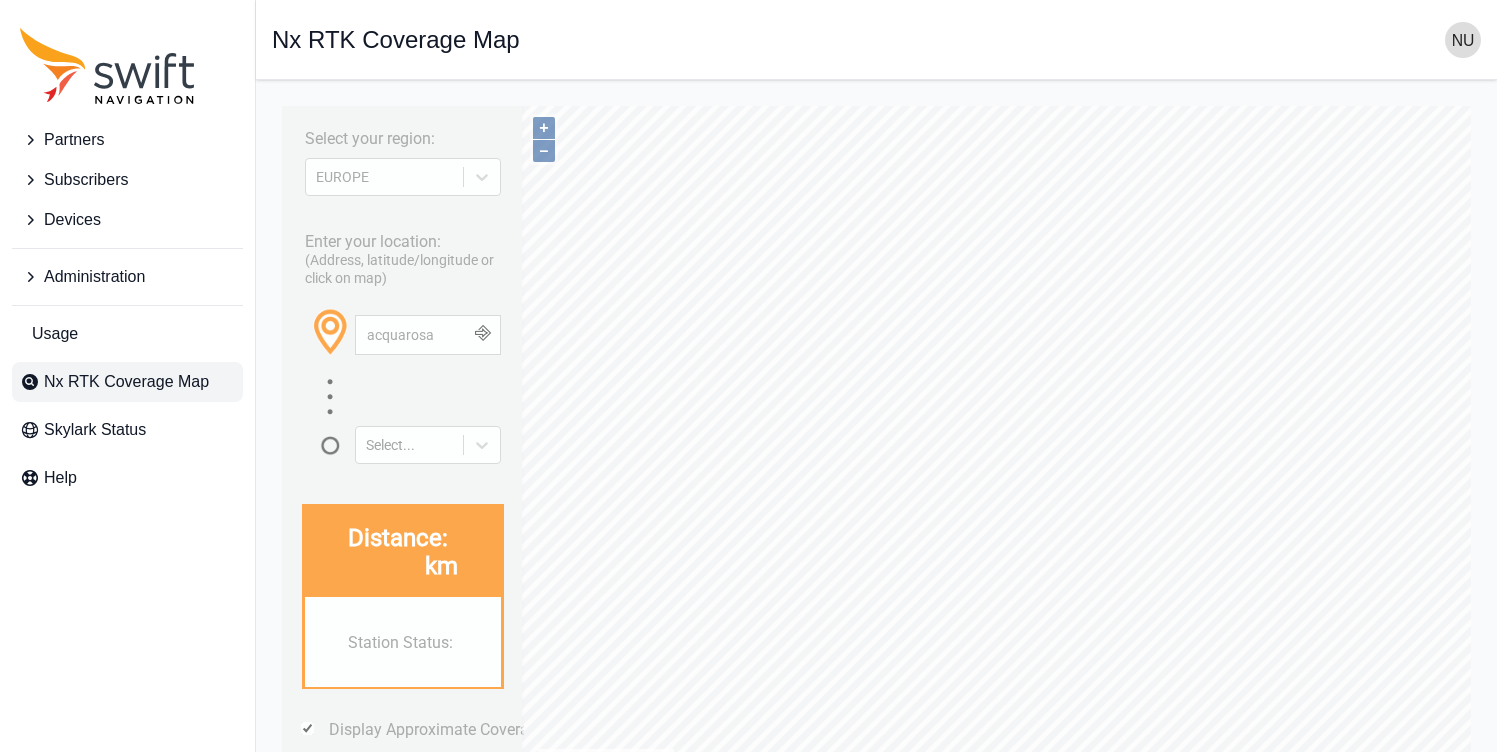 click at bounding box center (482, 335) 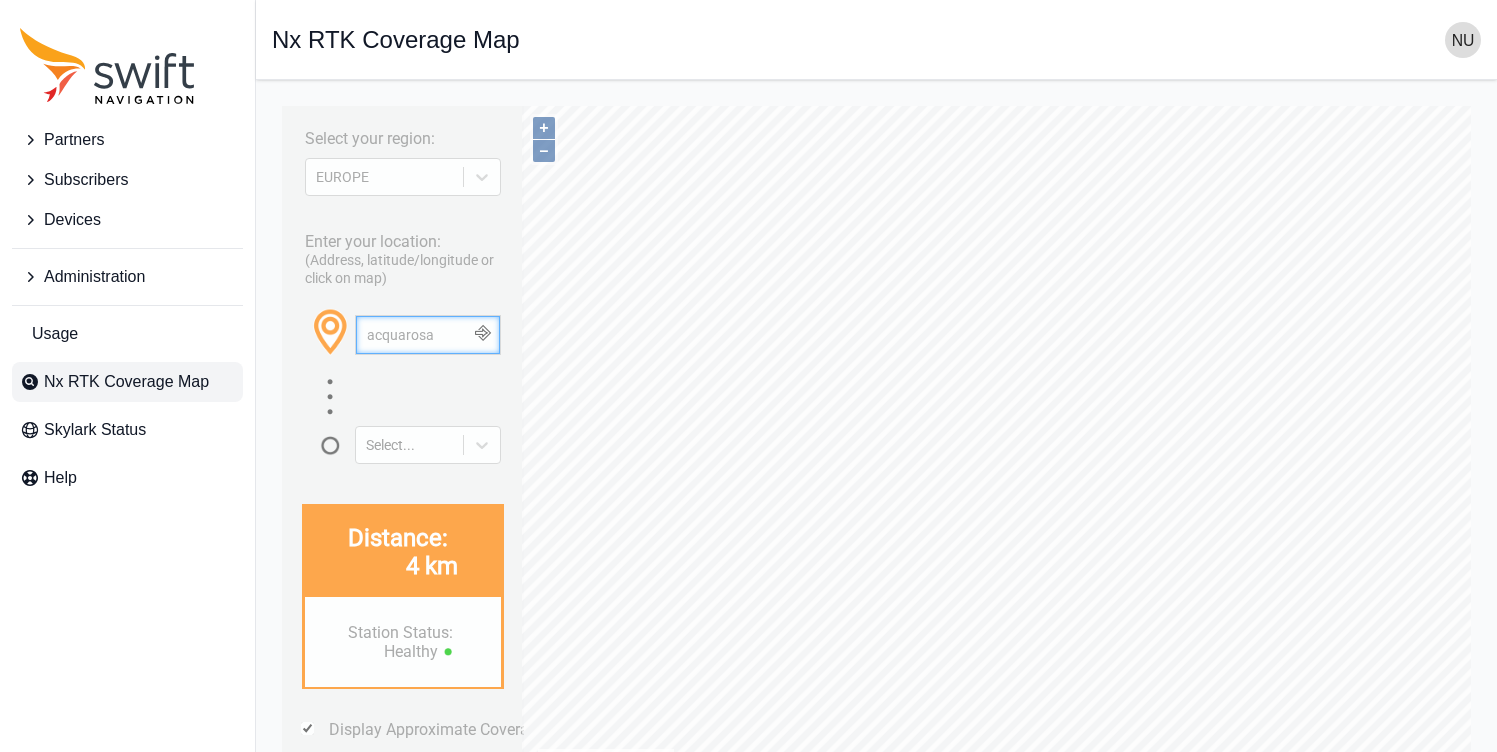 click on "acquarosa" at bounding box center [428, 335] 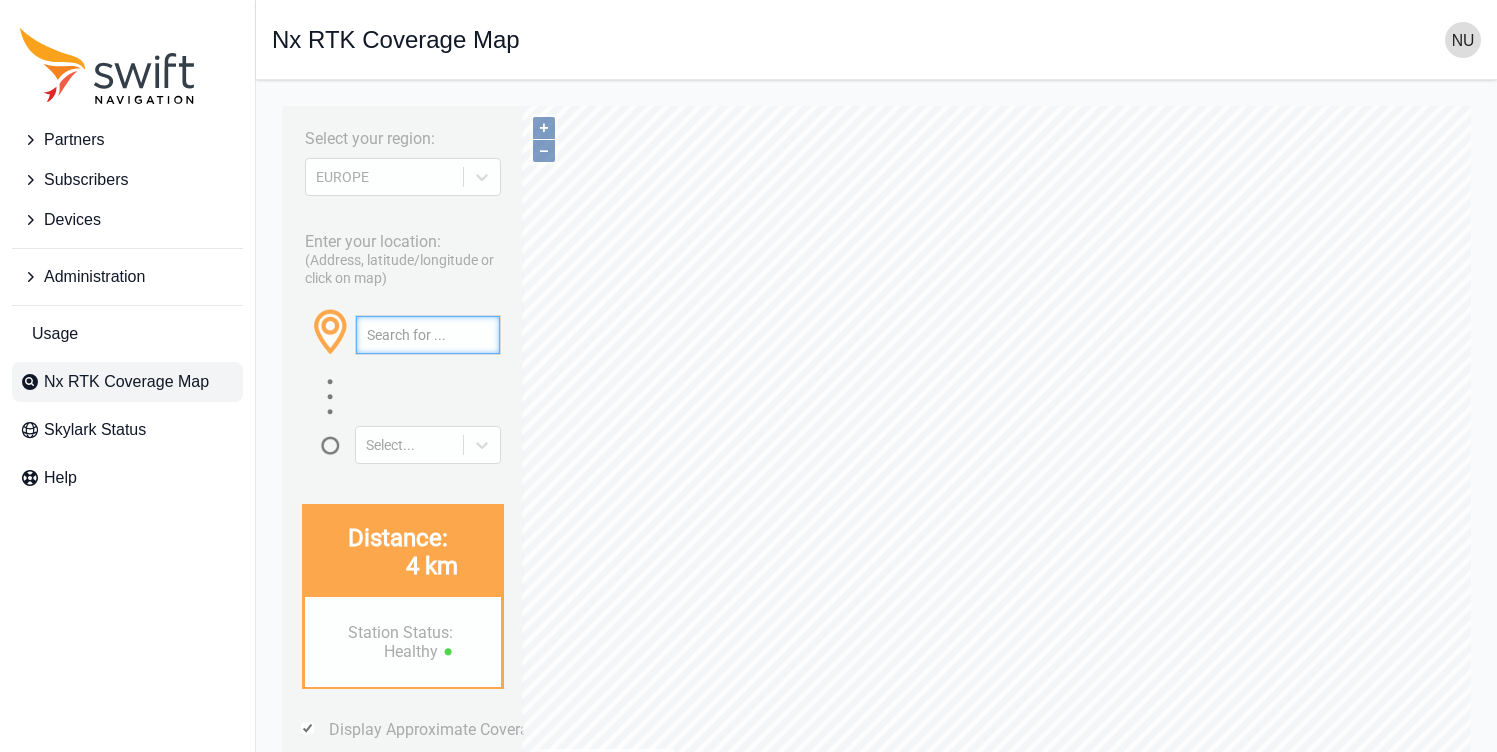 paste on "[COORDINATES], [COORDINATES]" 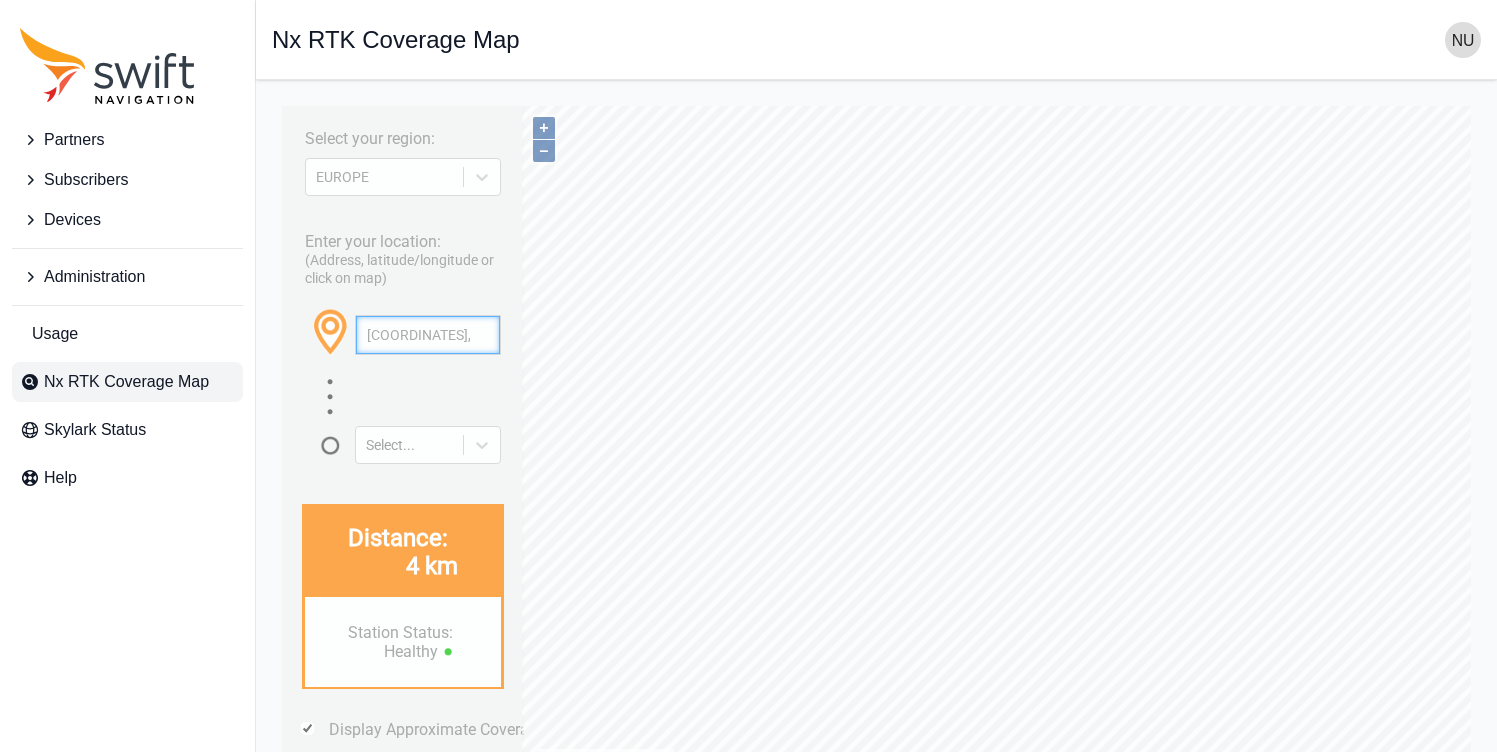 scroll, scrollTop: 0, scrollLeft: 25, axis: horizontal 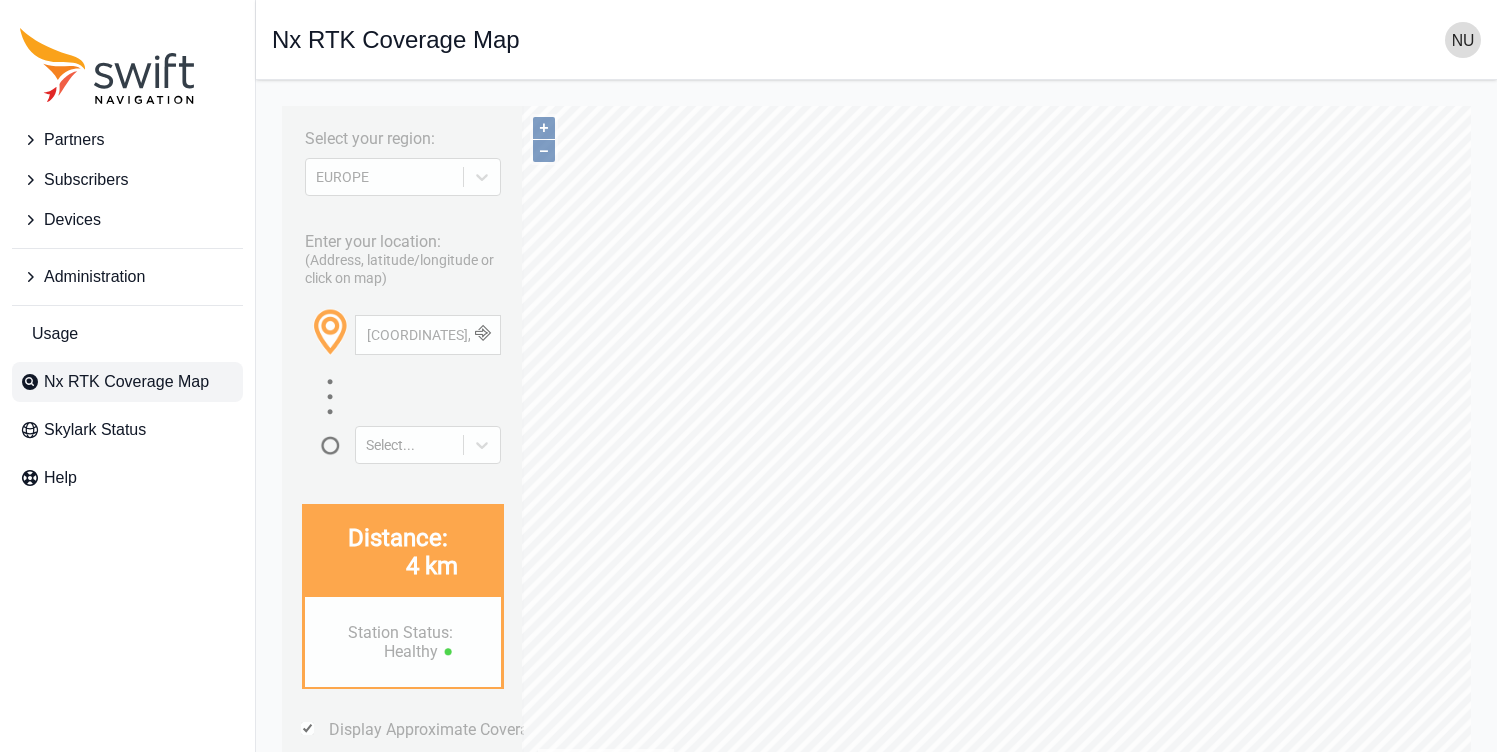 click at bounding box center (482, 335) 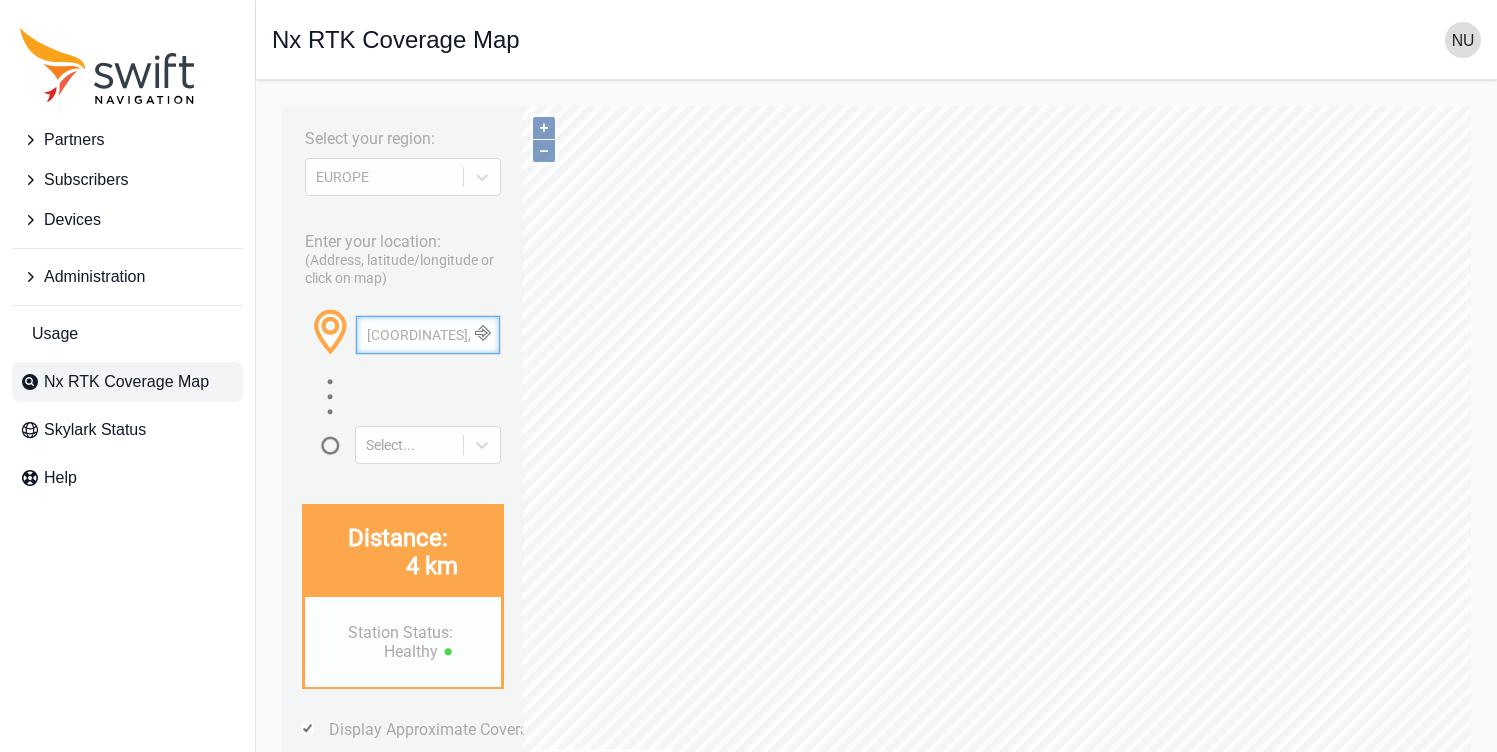 scroll, scrollTop: 0, scrollLeft: 25, axis: horizontal 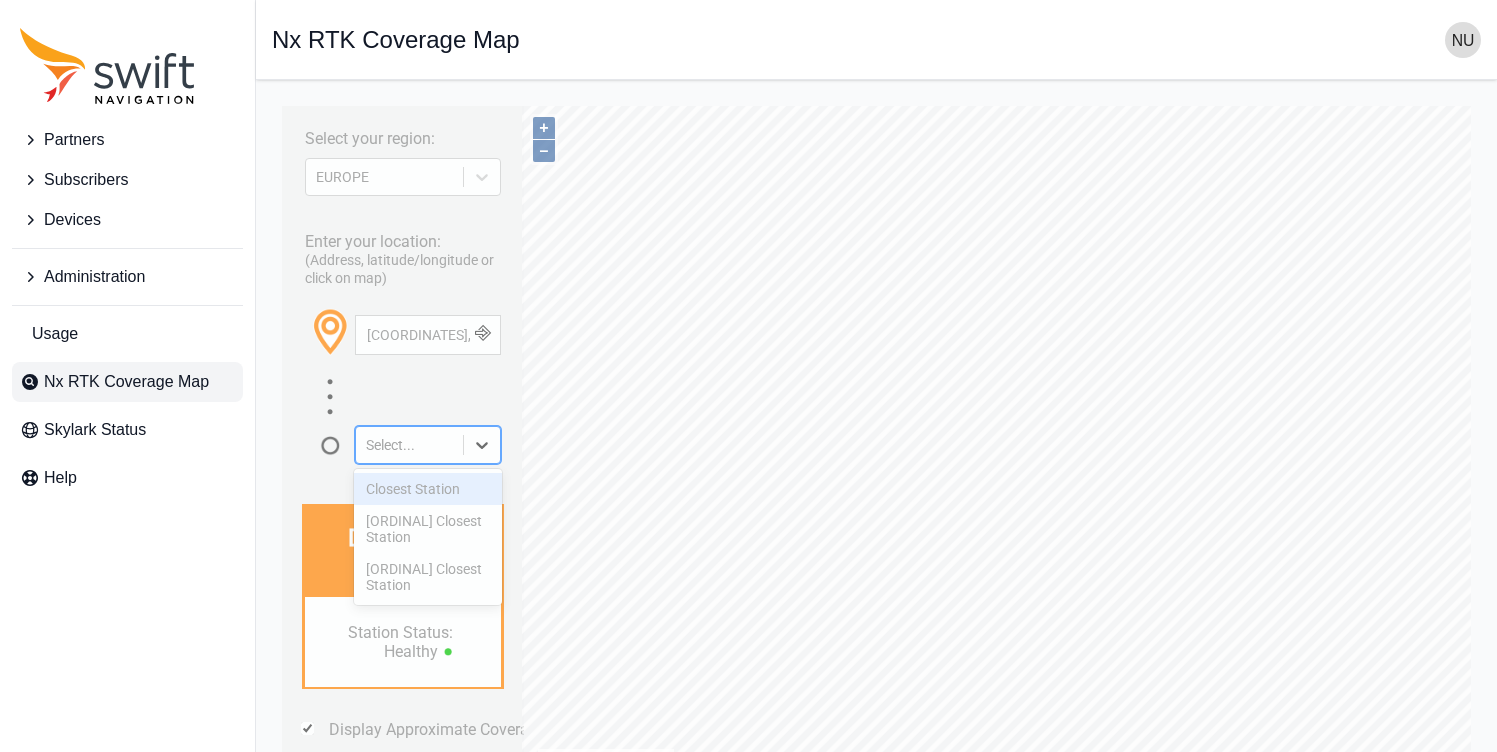 click 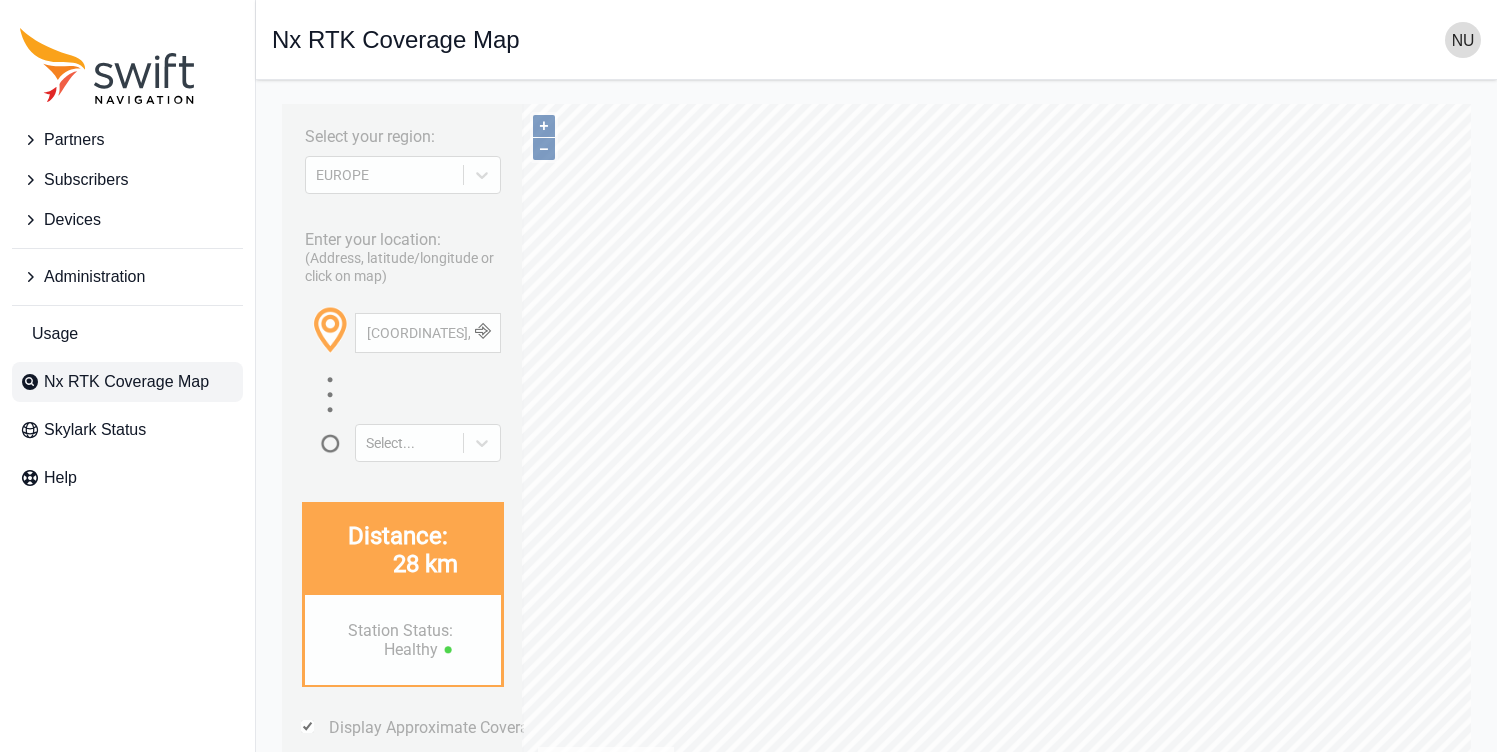 scroll, scrollTop: 0, scrollLeft: 0, axis: both 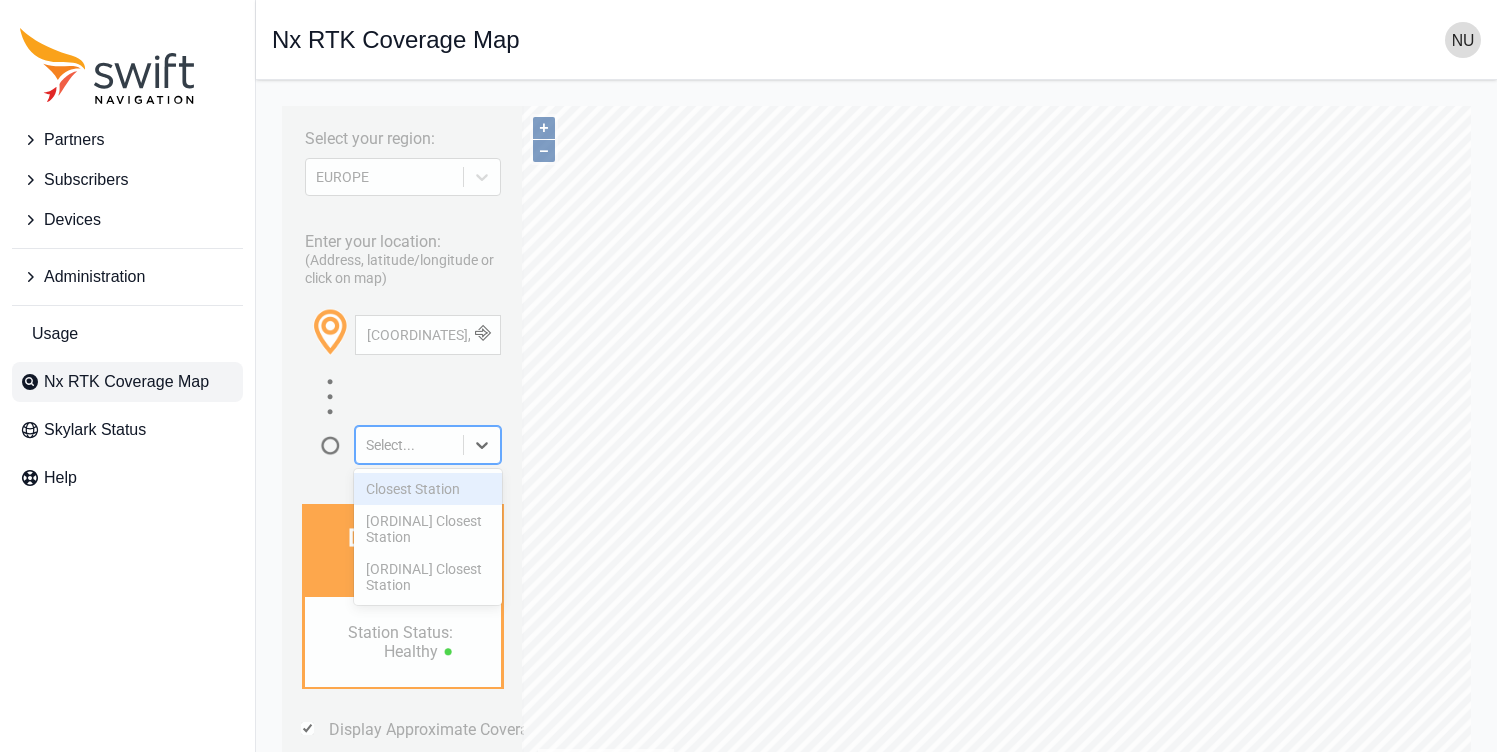 click 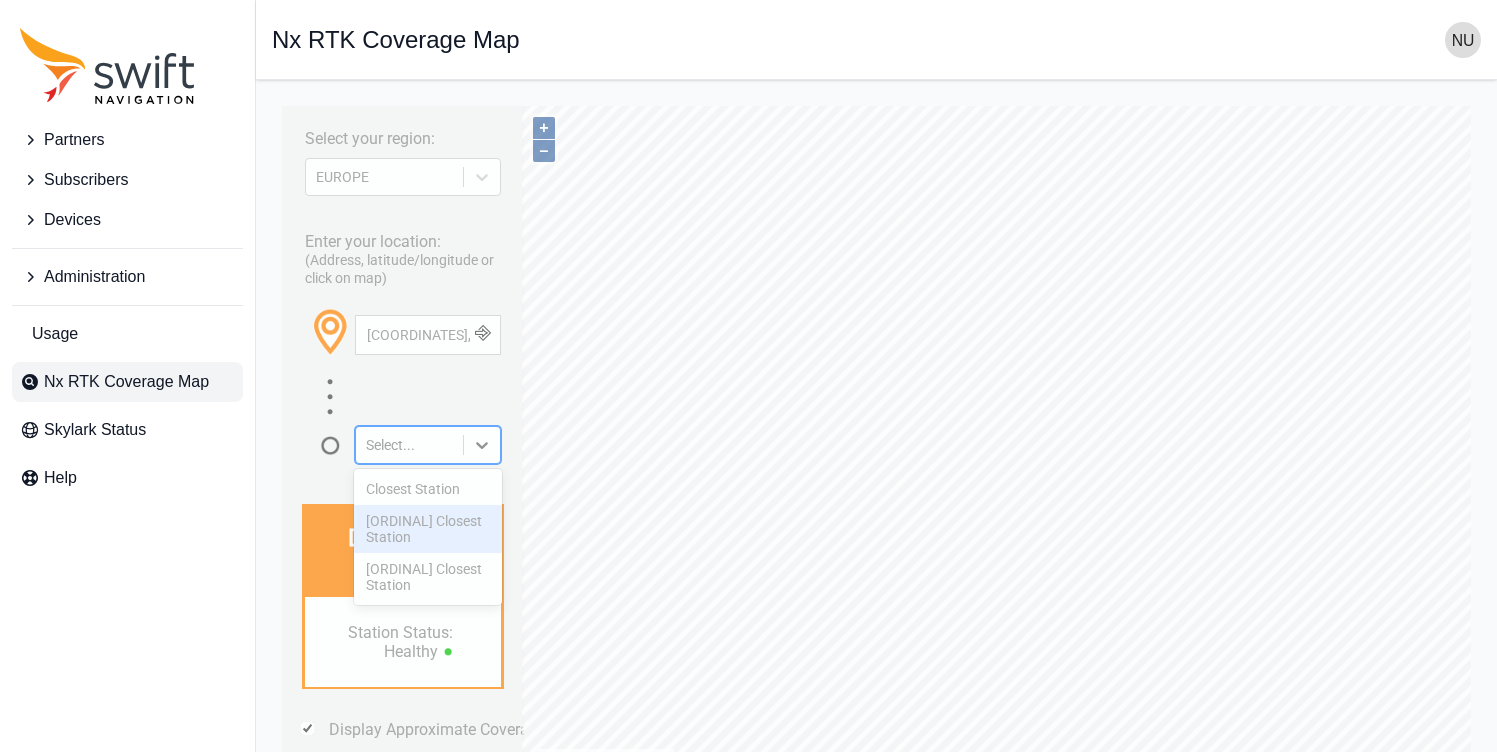 click on "[ORDINAL] Closest Station" at bounding box center (428, 529) 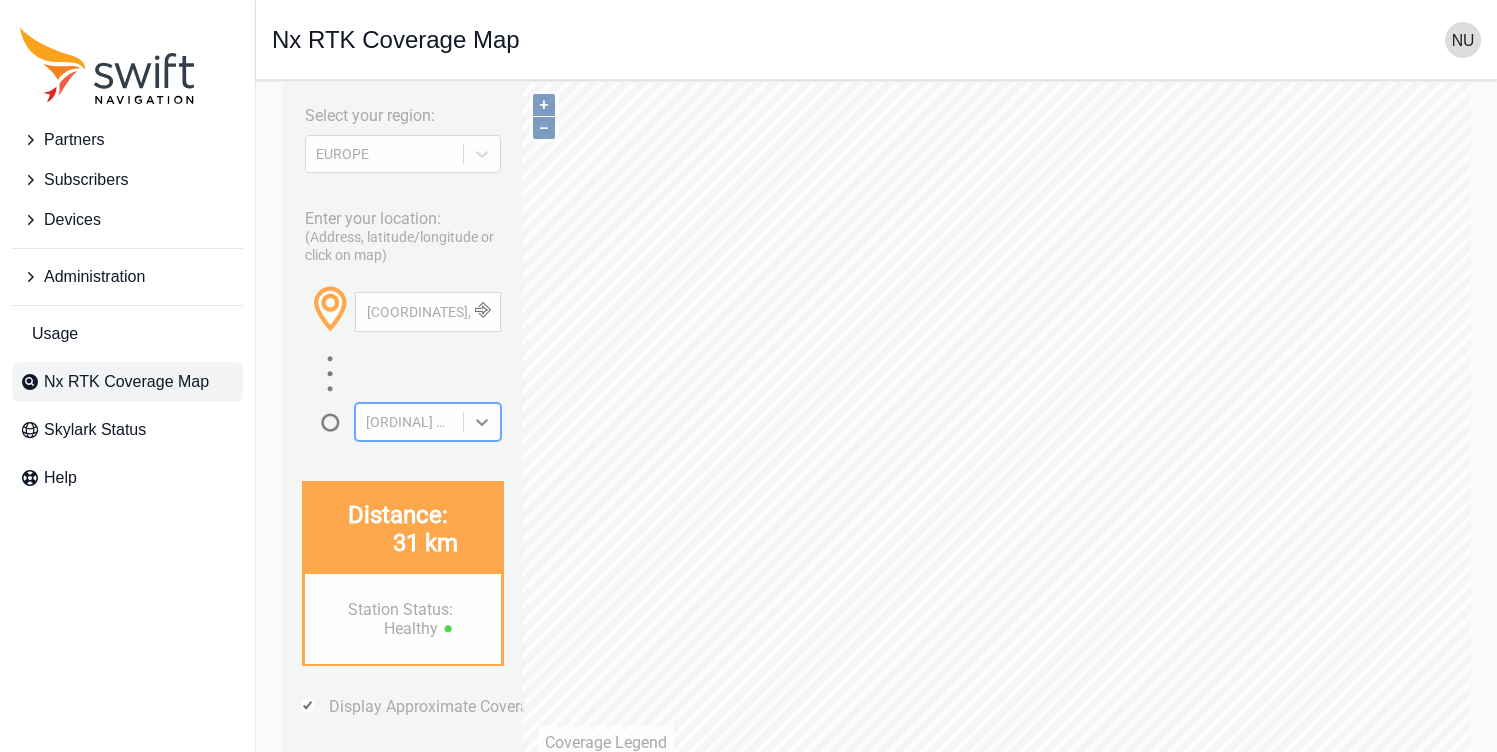 scroll, scrollTop: 28, scrollLeft: 0, axis: vertical 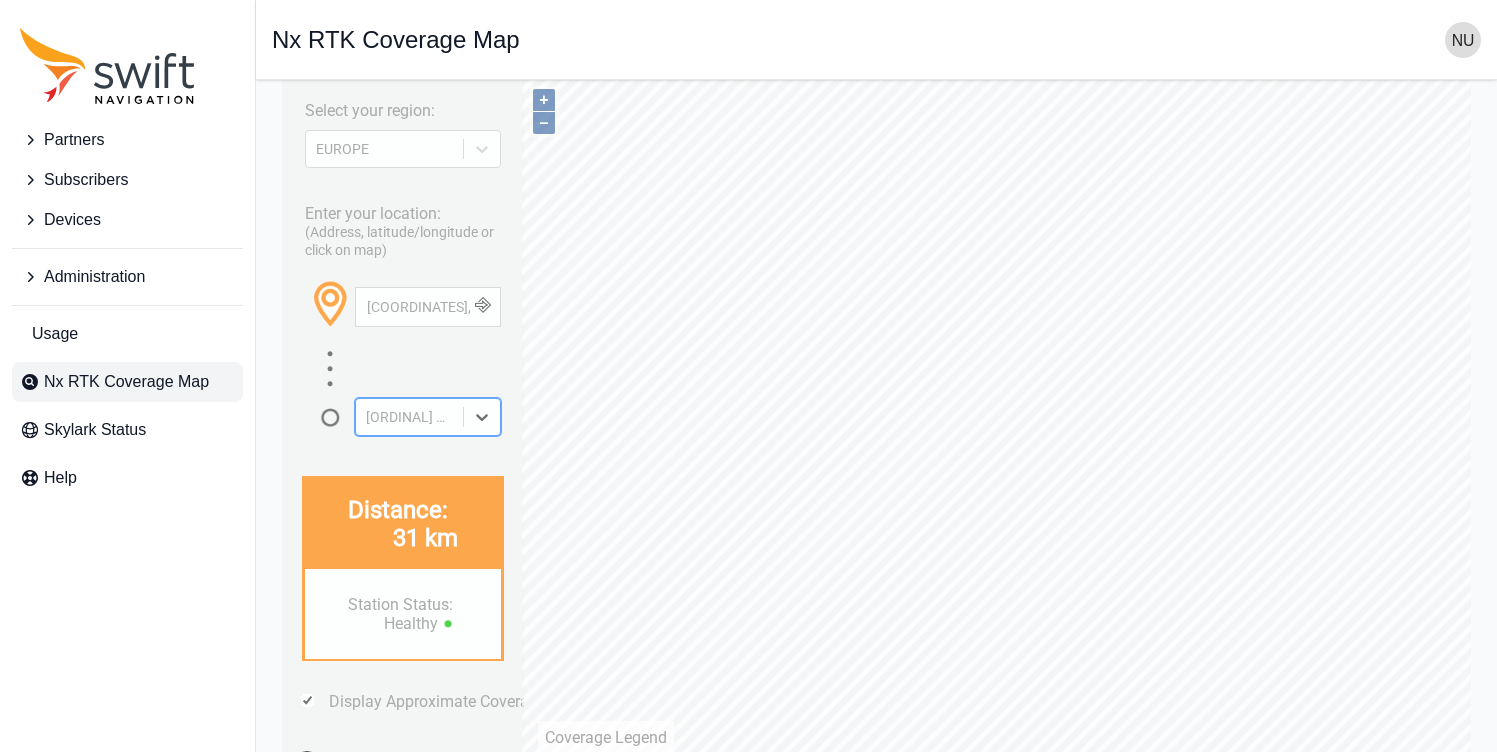 click at bounding box center (482, 417) 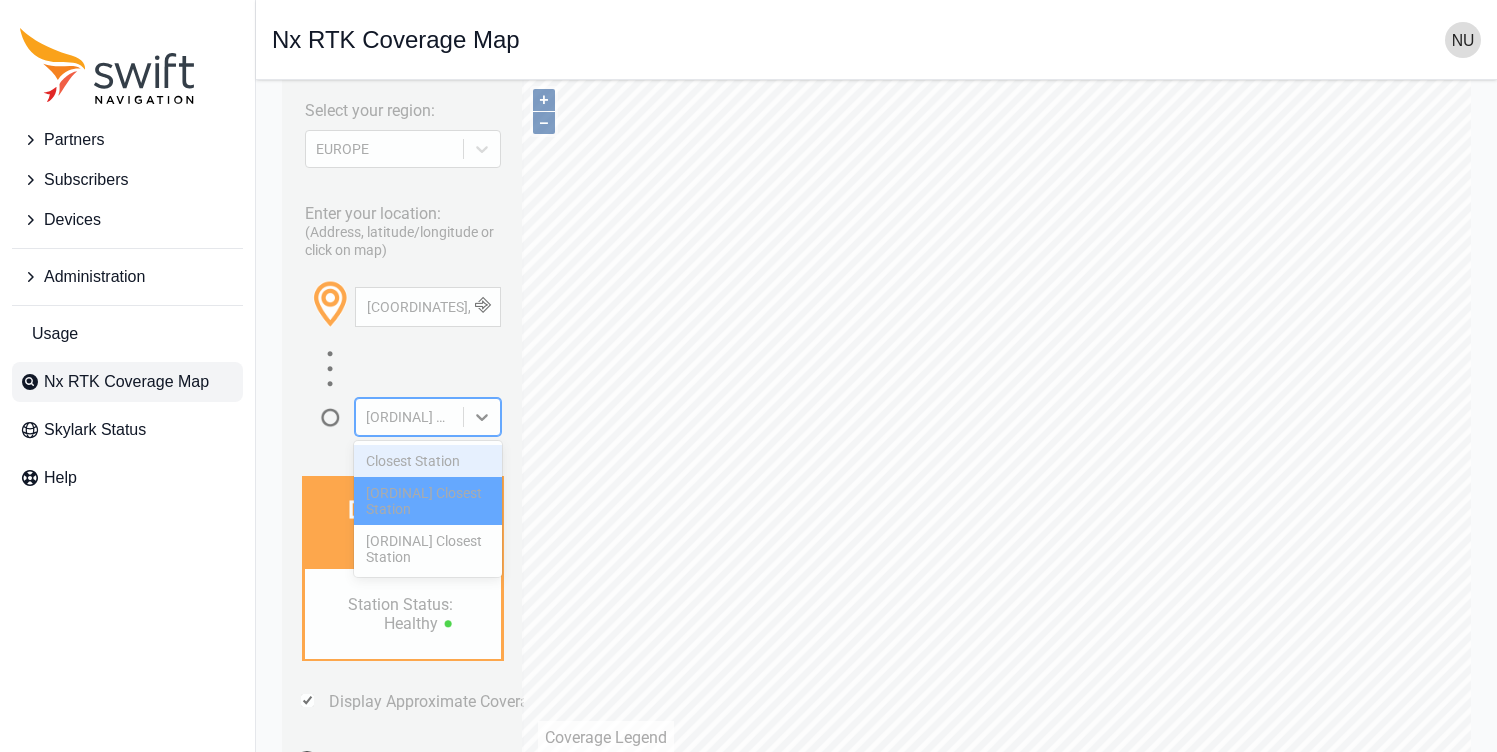 click on "Closest Station" at bounding box center (428, 461) 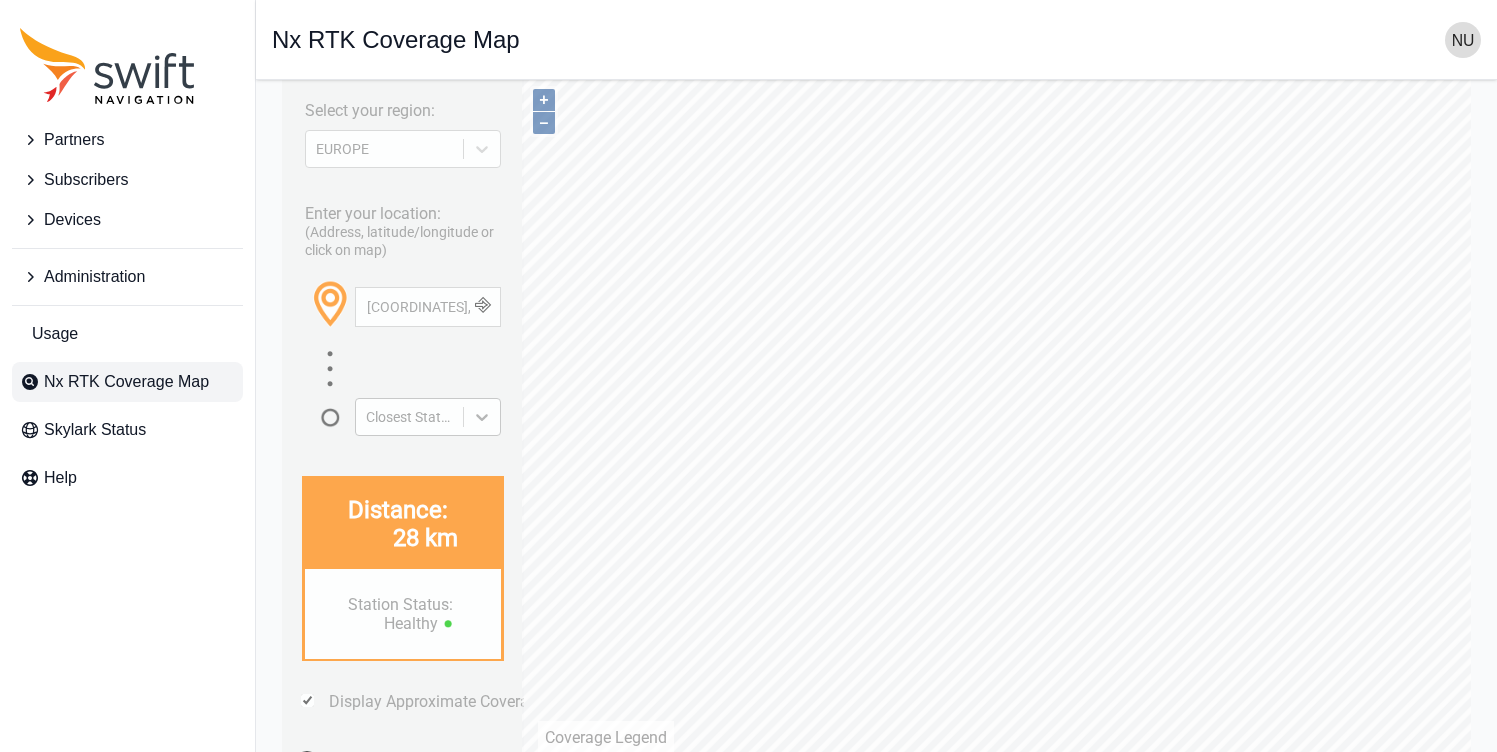 click at bounding box center (482, 417) 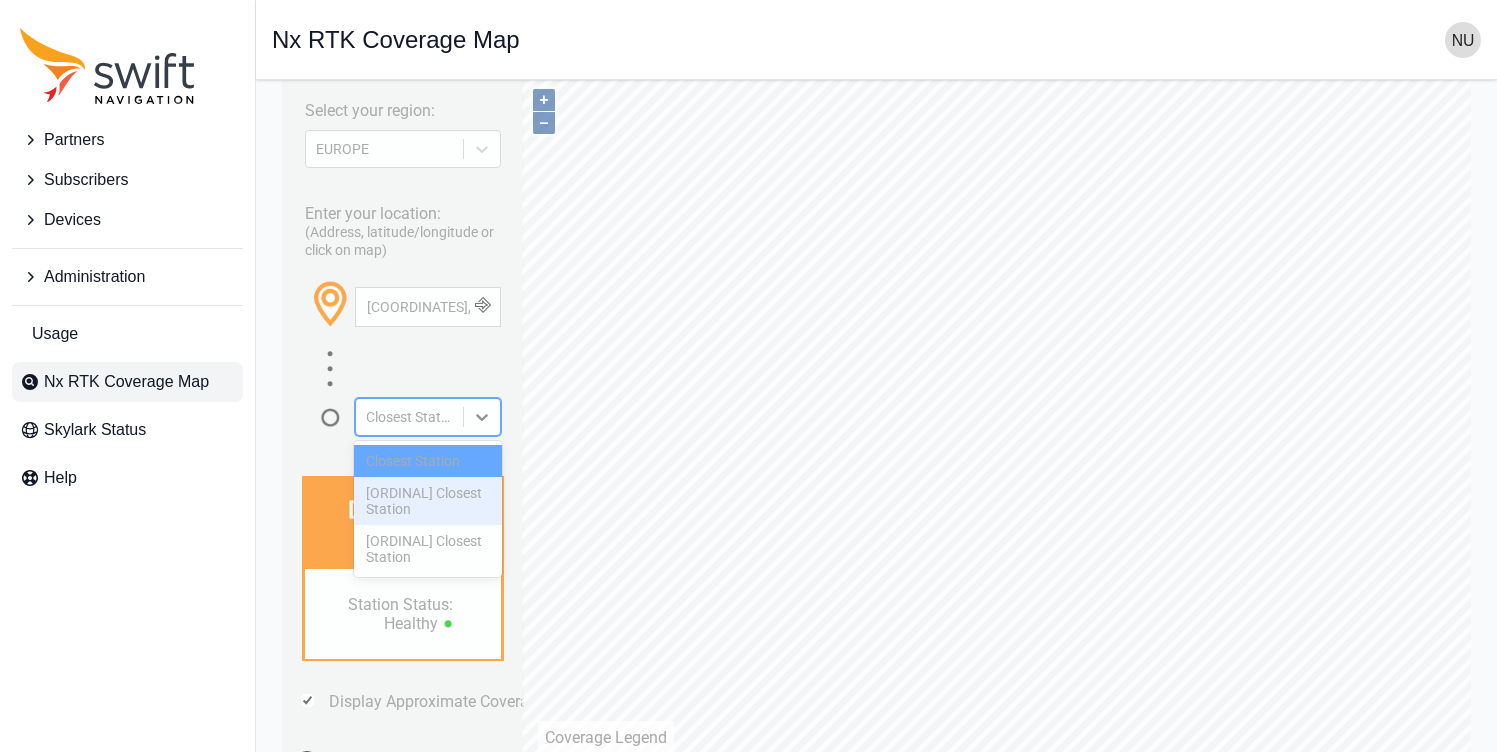 click on "[ORDINAL] Closest Station" at bounding box center [428, 501] 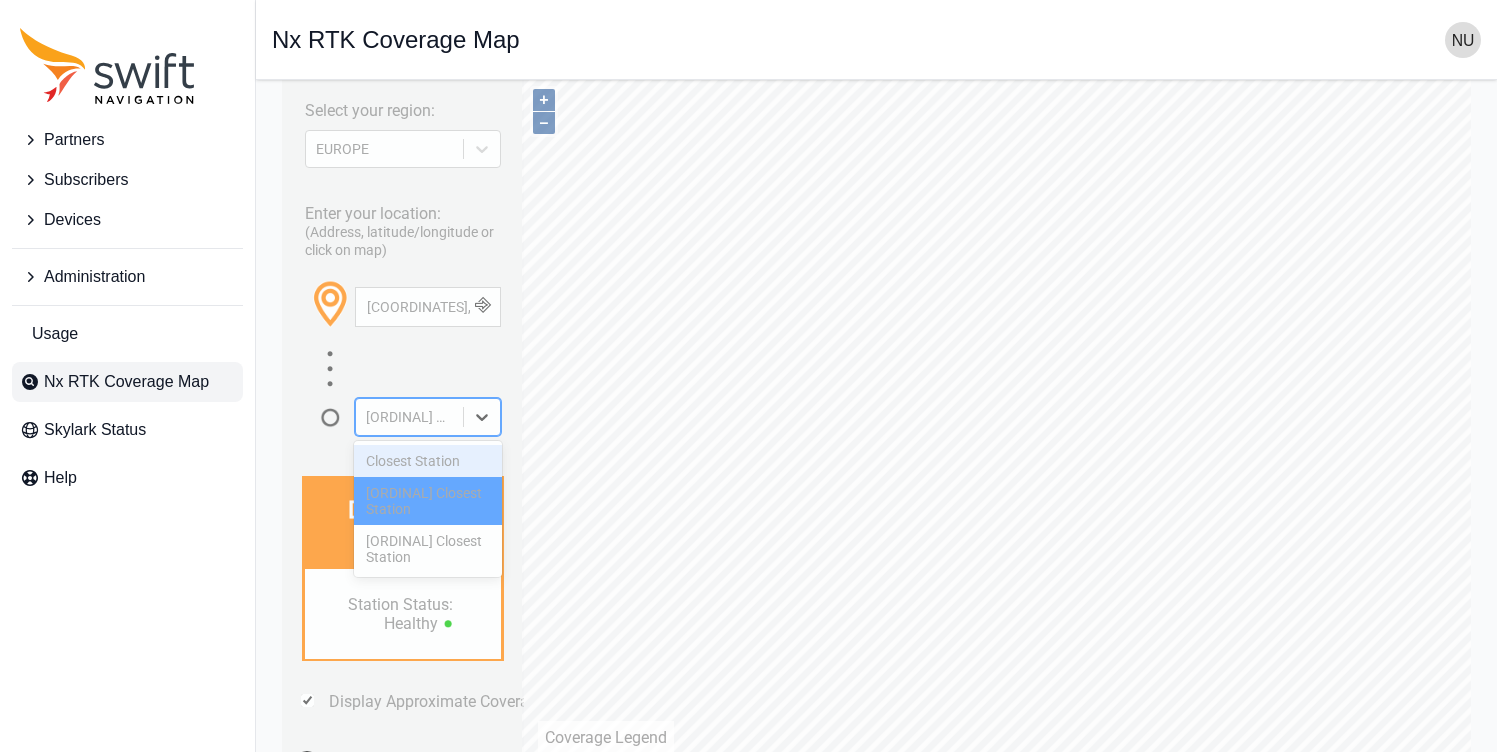 click at bounding box center [482, 417] 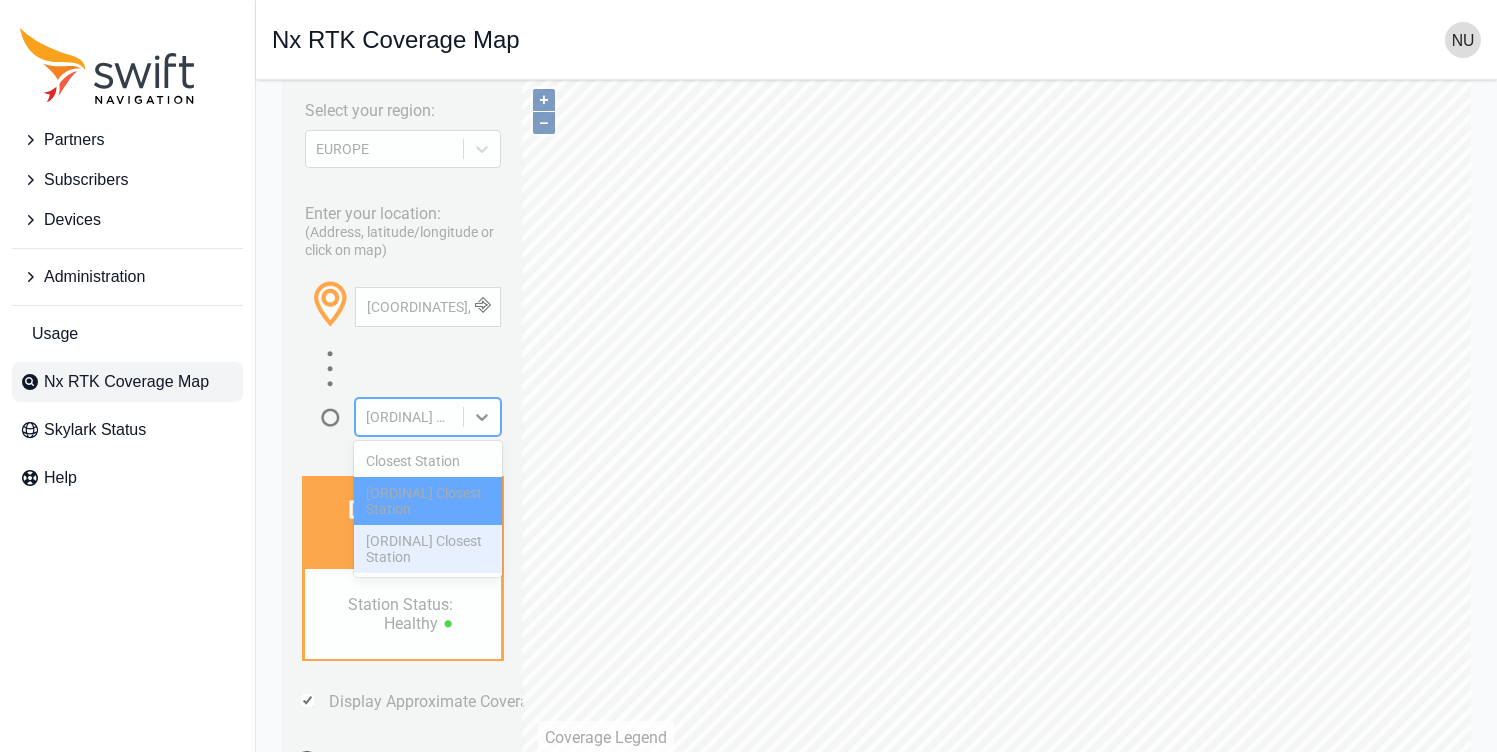 click on "[ORDINAL] Closest Station" at bounding box center [428, 549] 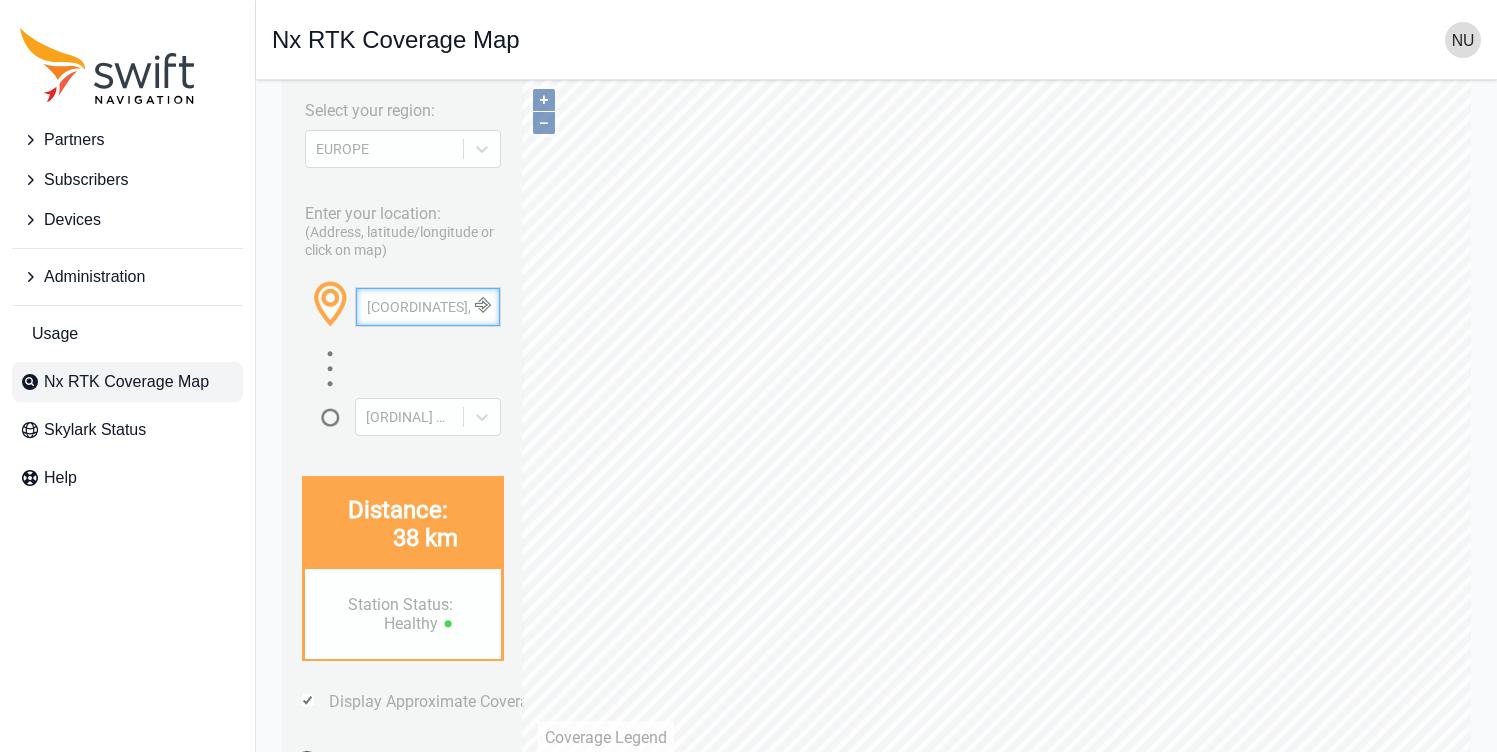 click on "[COORDINATES], [COORDINATES]" at bounding box center (428, 307) 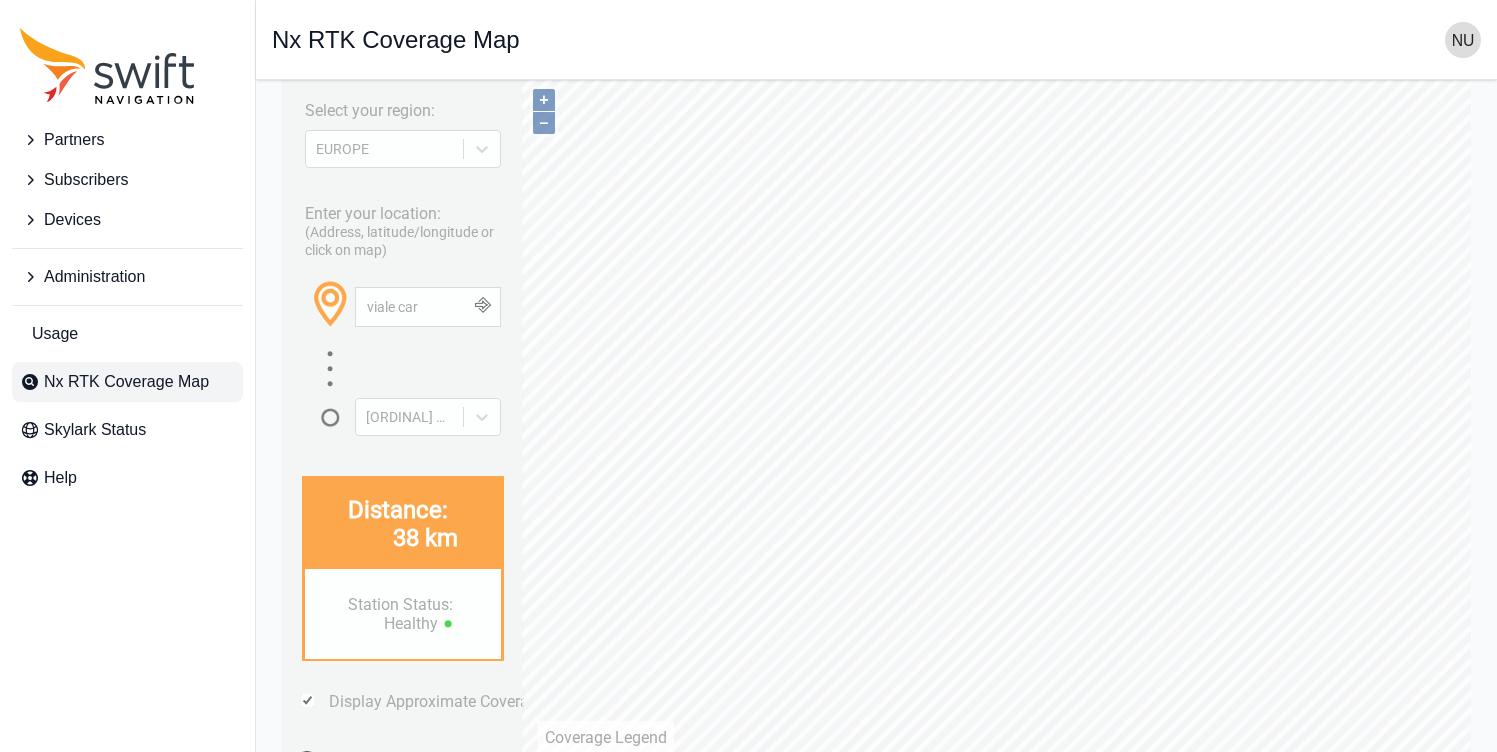 click at bounding box center [482, 307] 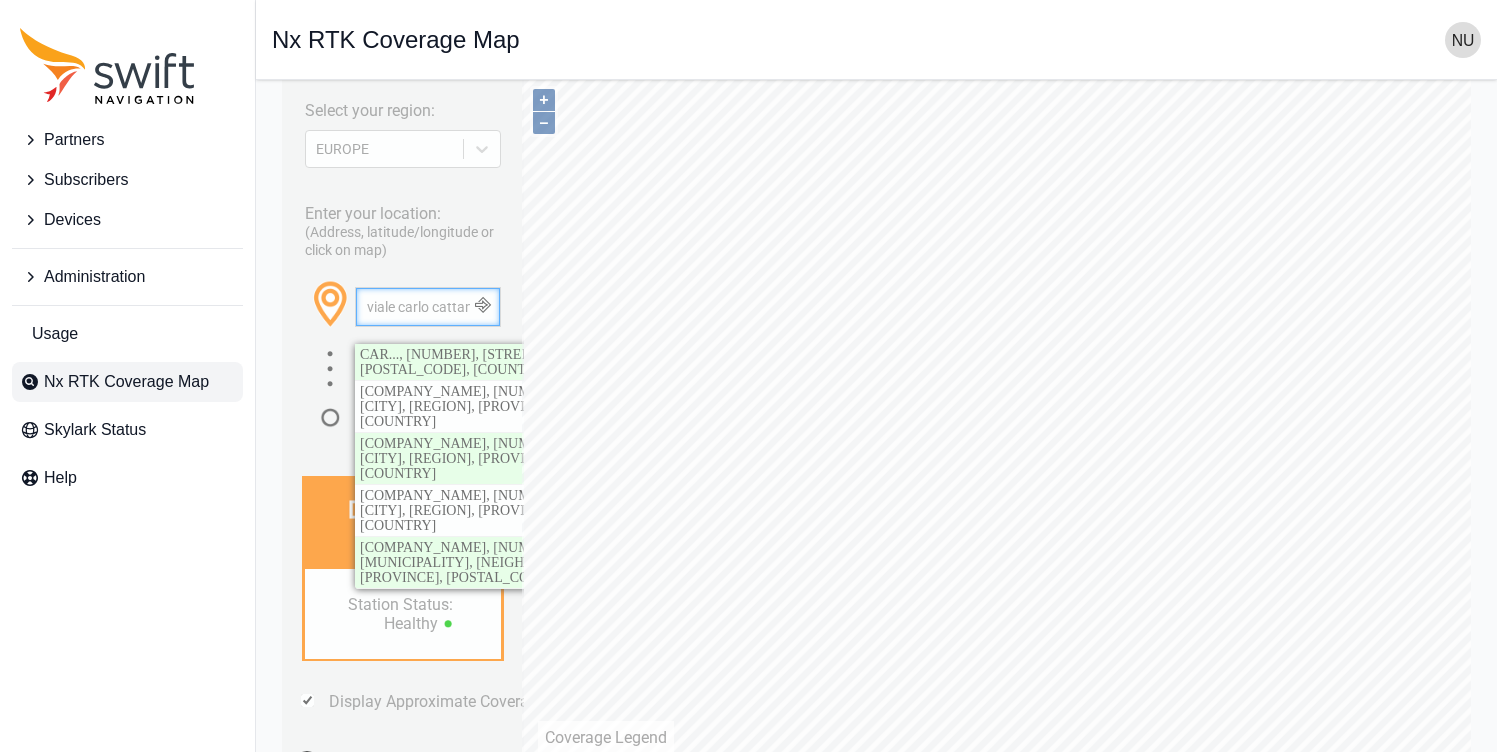 scroll, scrollTop: 0, scrollLeft: 8, axis: horizontal 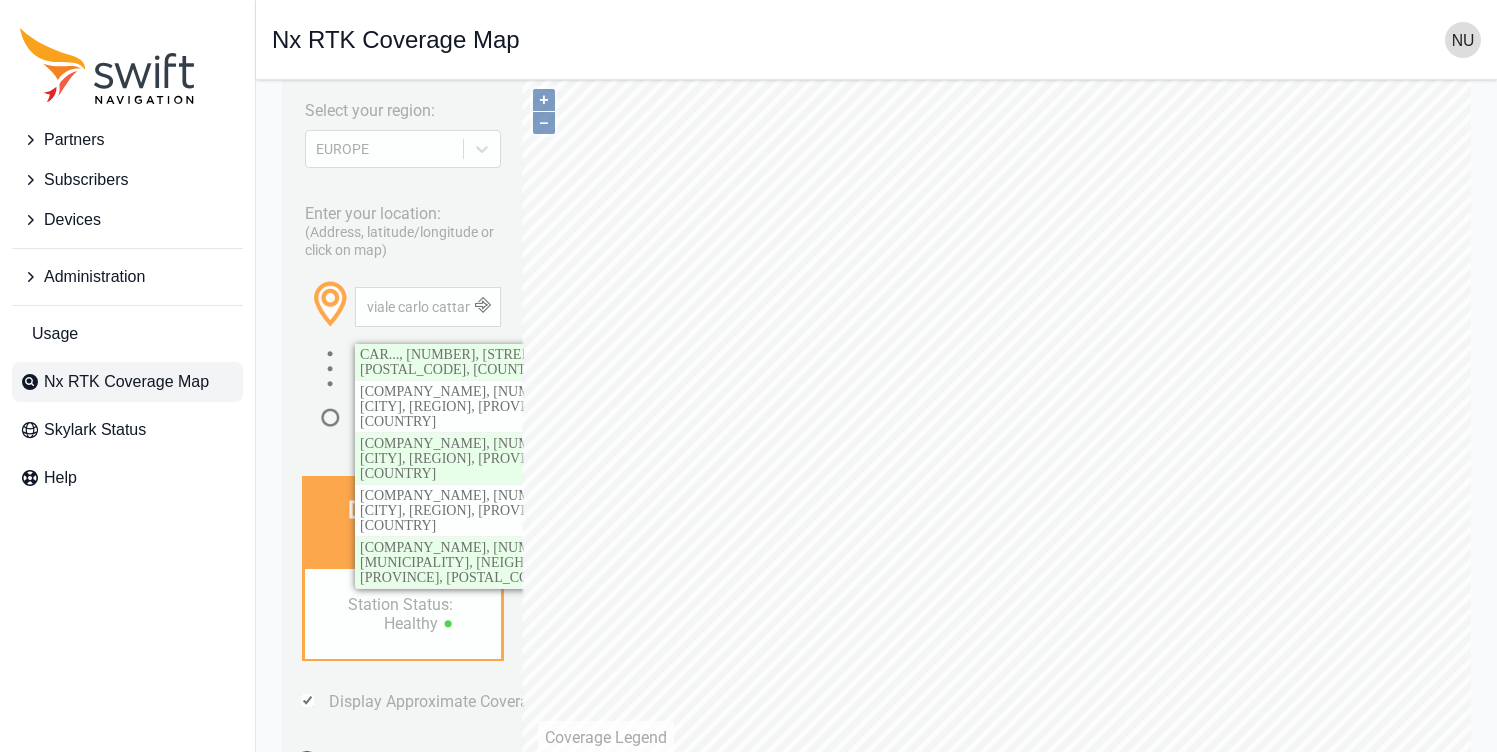 click at bounding box center (482, 307) 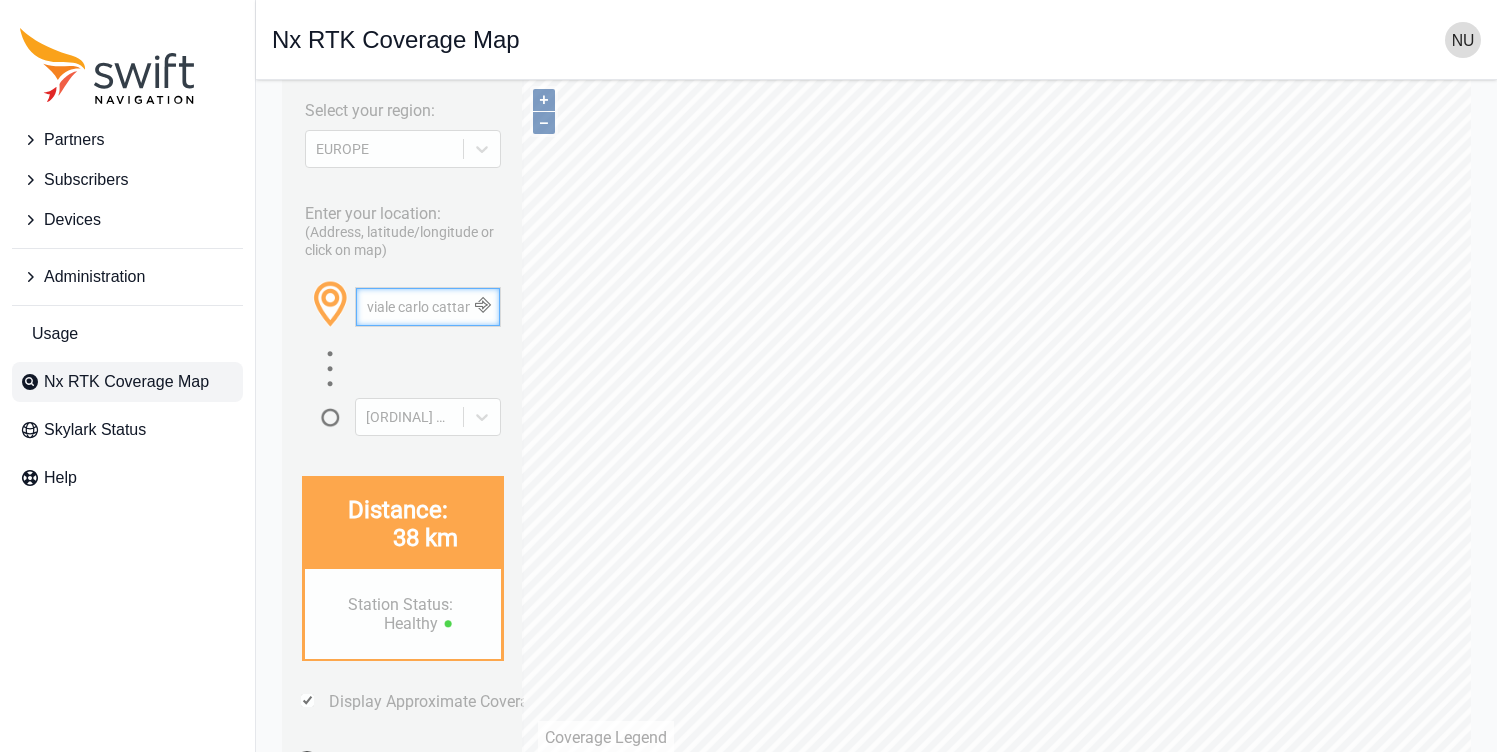 scroll, scrollTop: 0, scrollLeft: 8, axis: horizontal 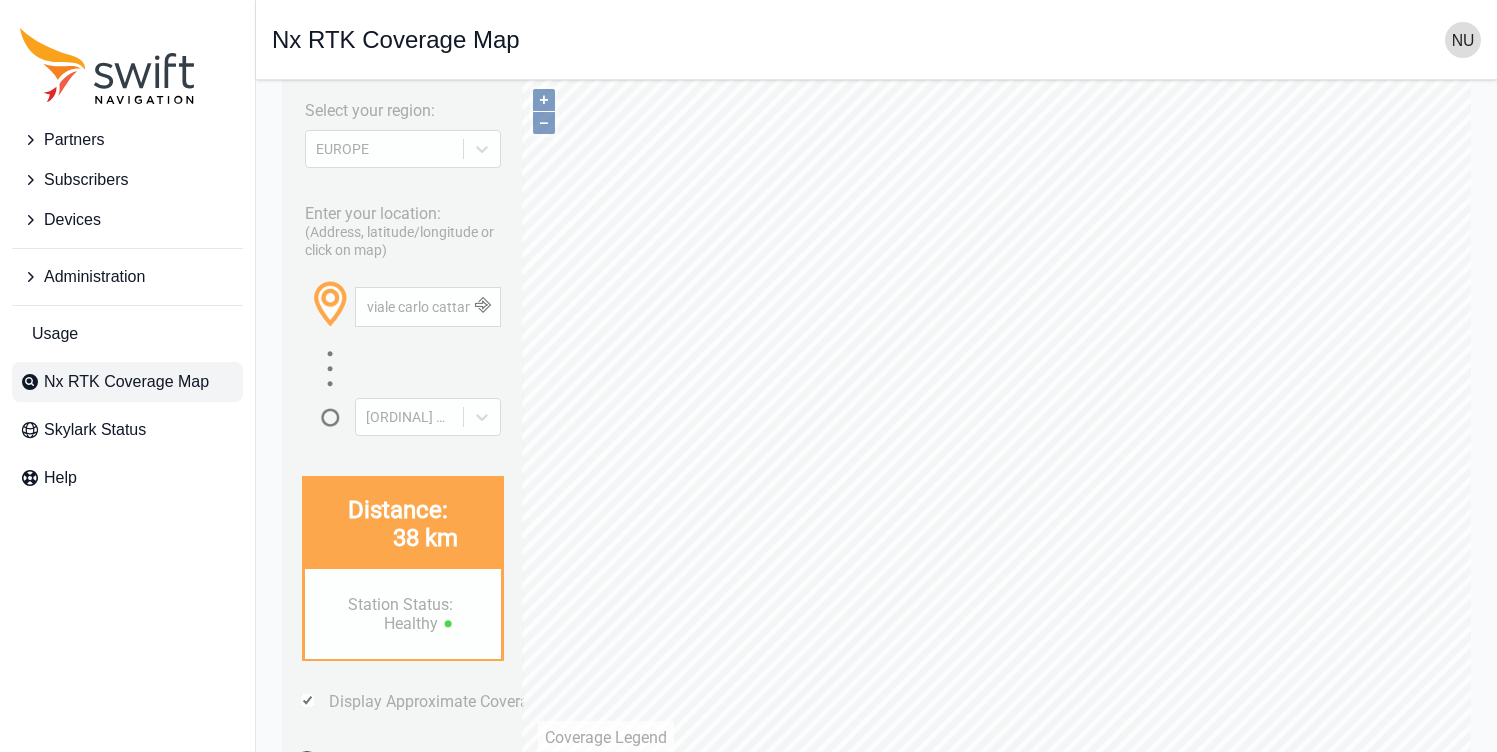 click at bounding box center [482, 307] 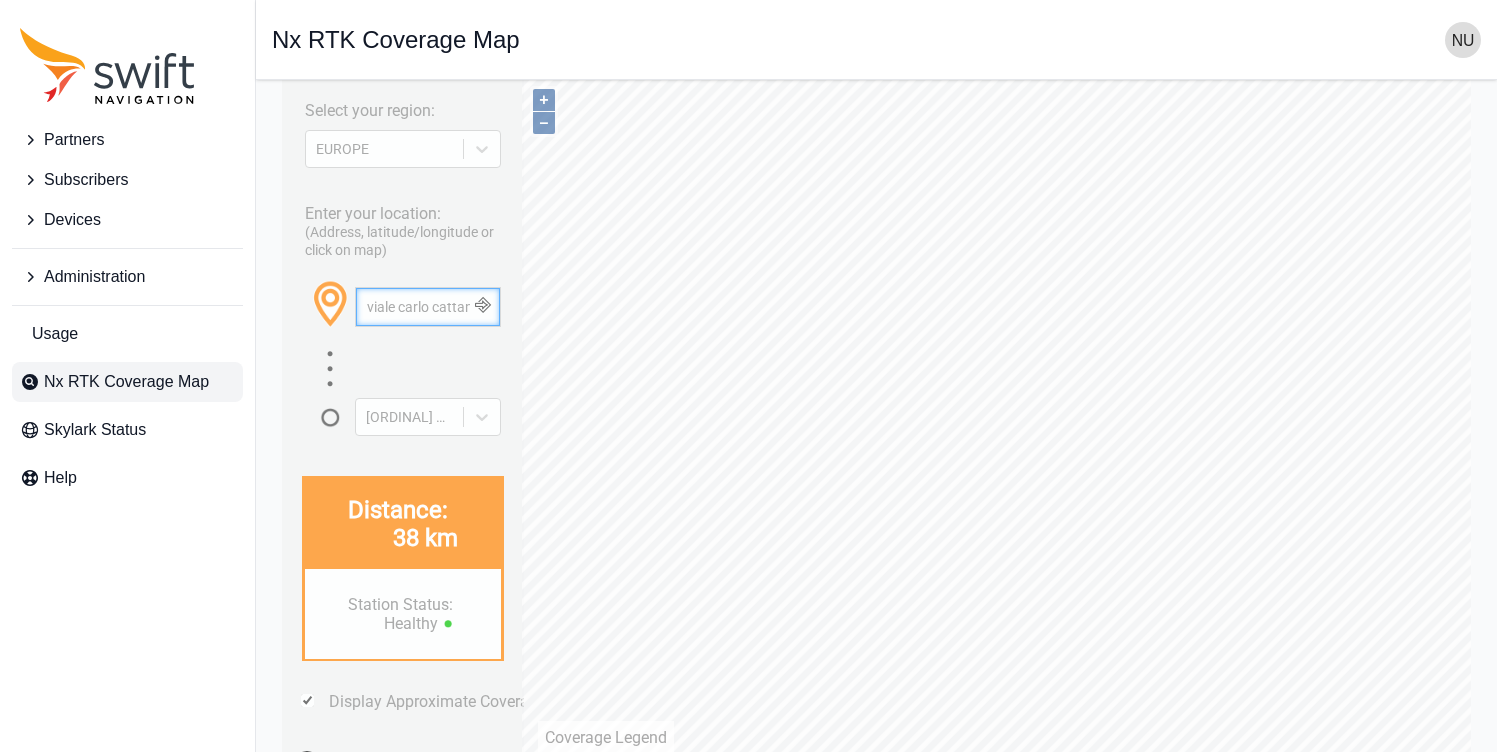 scroll, scrollTop: 0, scrollLeft: 8, axis: horizontal 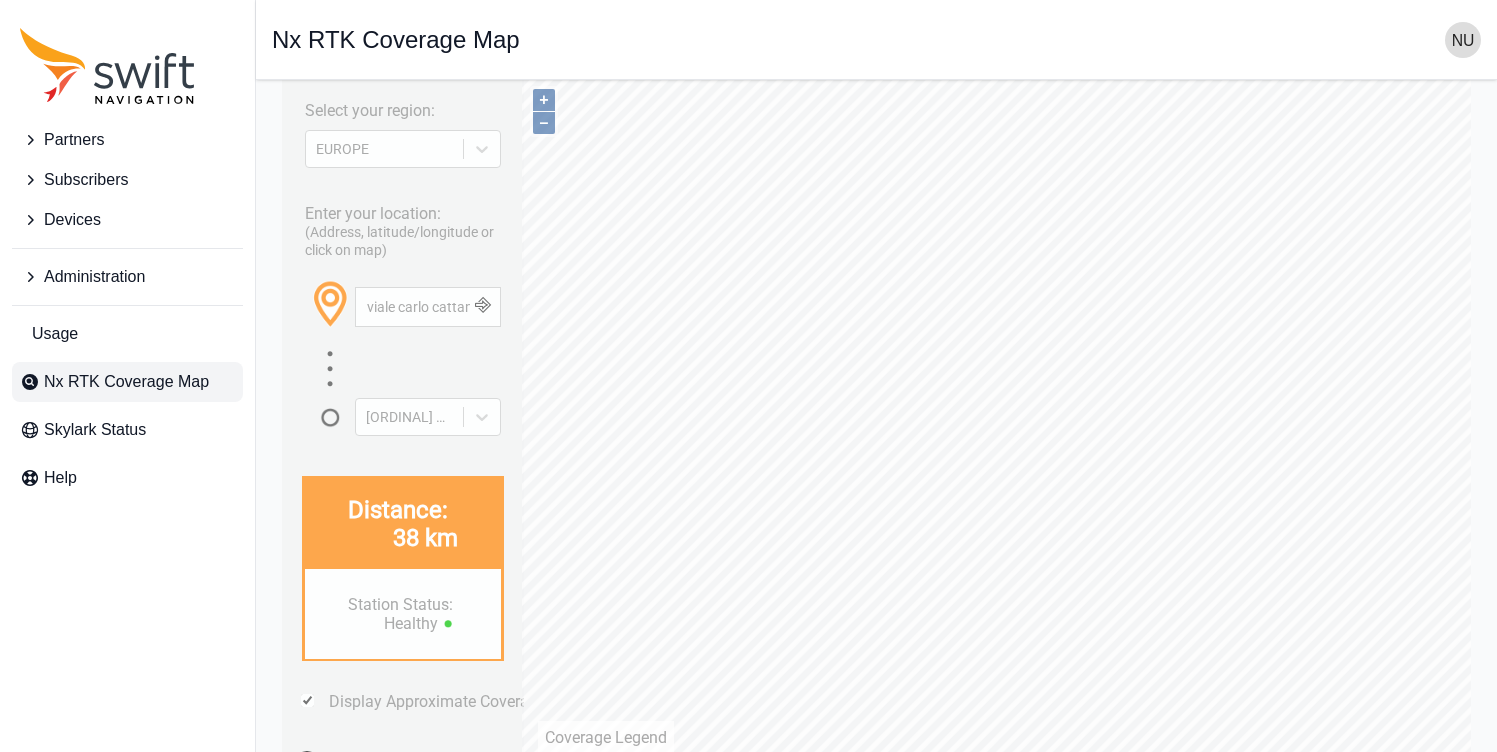 click at bounding box center (482, 307) 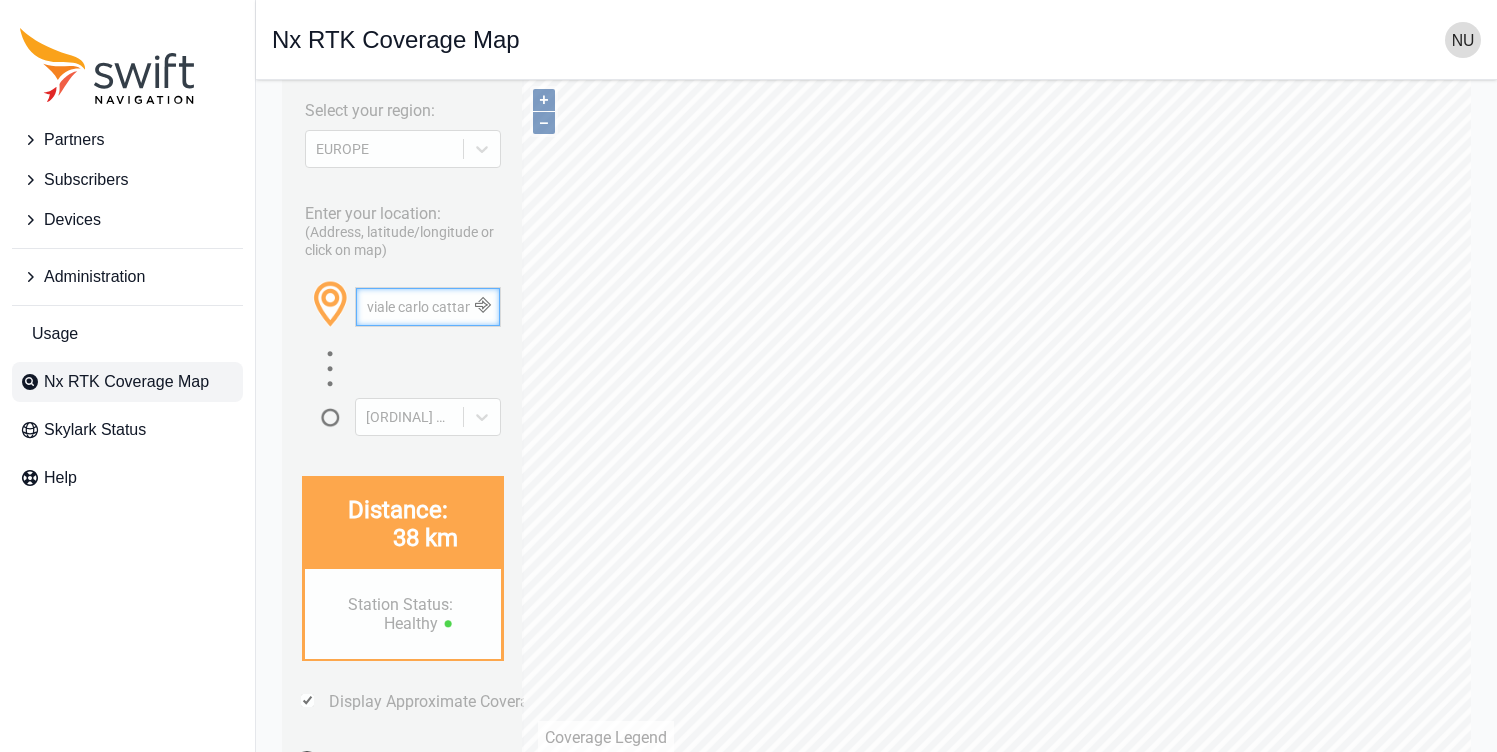scroll, scrollTop: 0, scrollLeft: 8, axis: horizontal 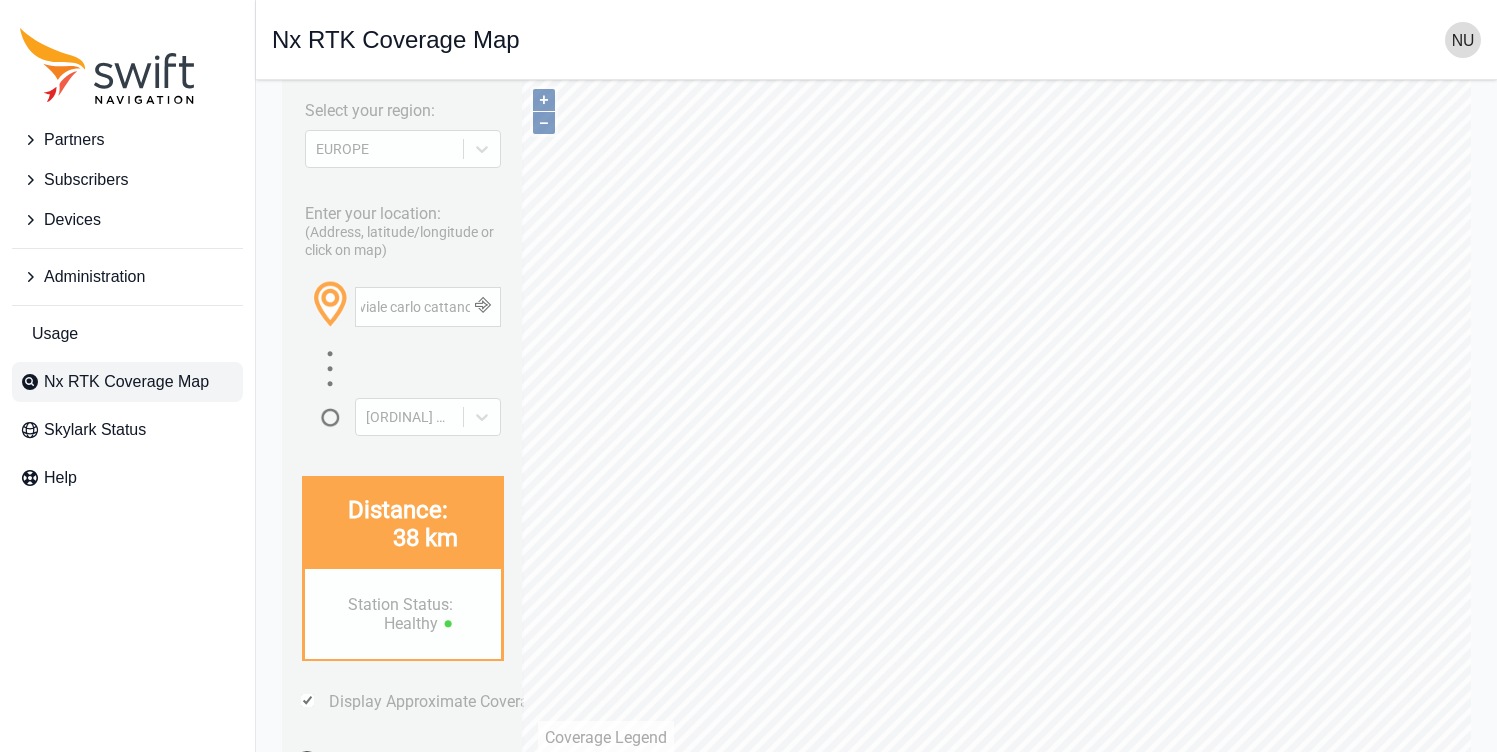 click at bounding box center (482, 307) 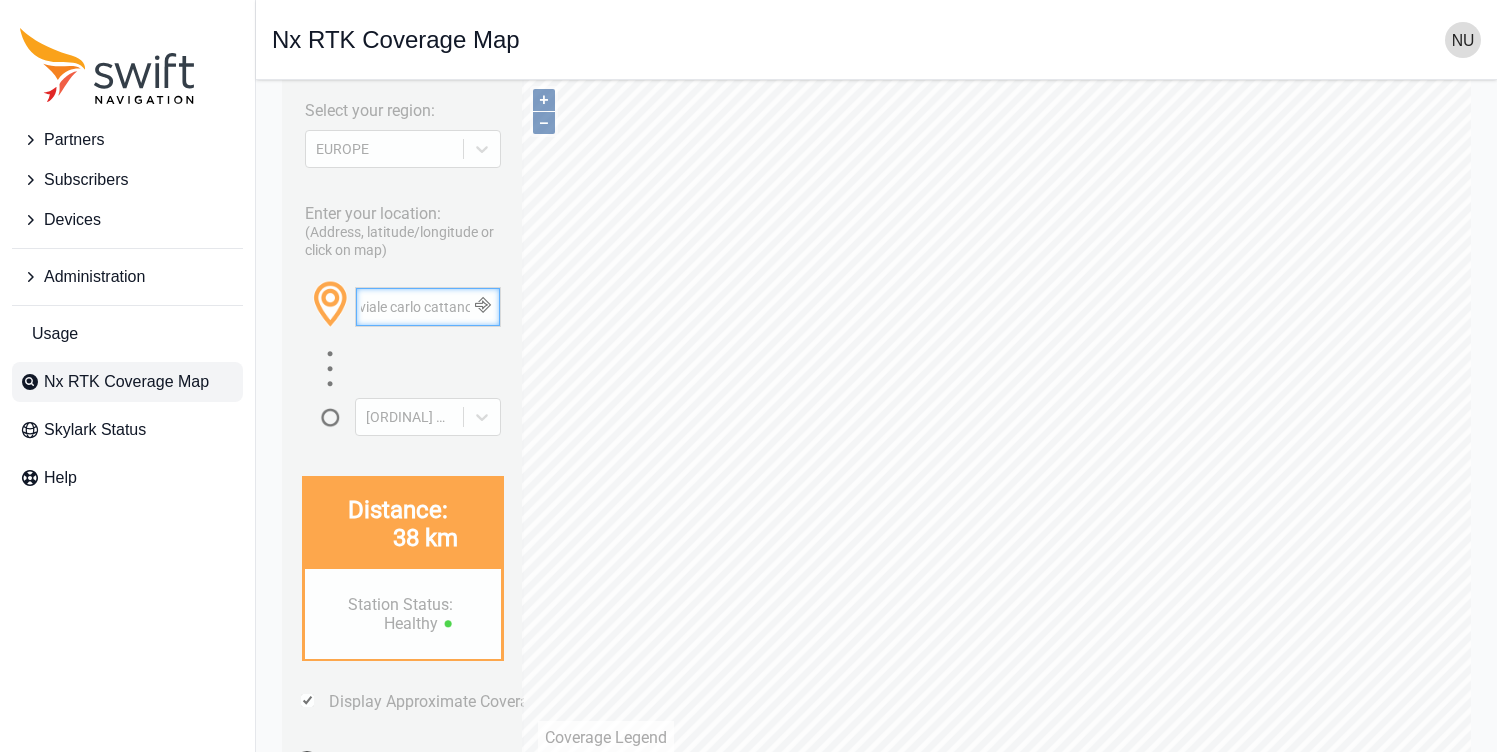 scroll, scrollTop: 0, scrollLeft: 8, axis: horizontal 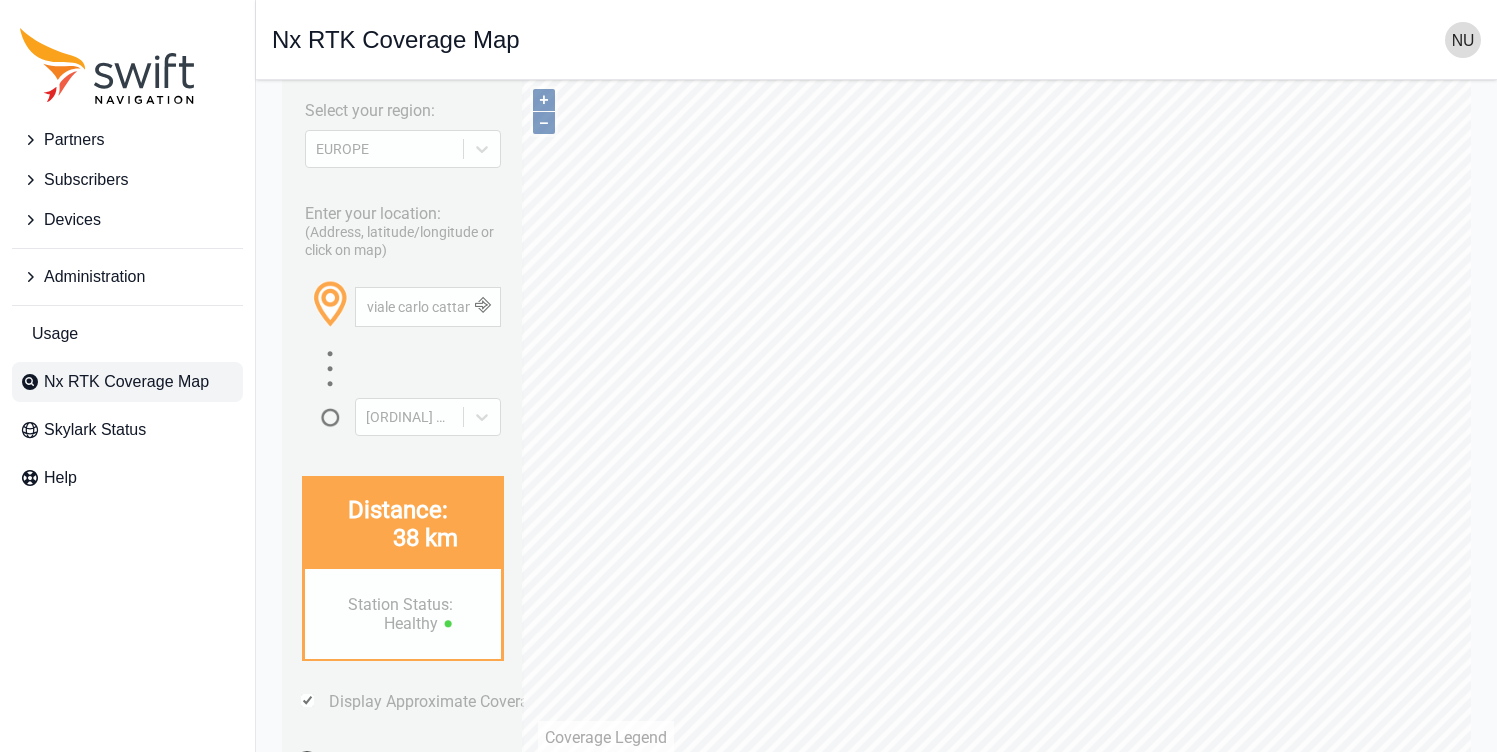 click at bounding box center [482, 307] 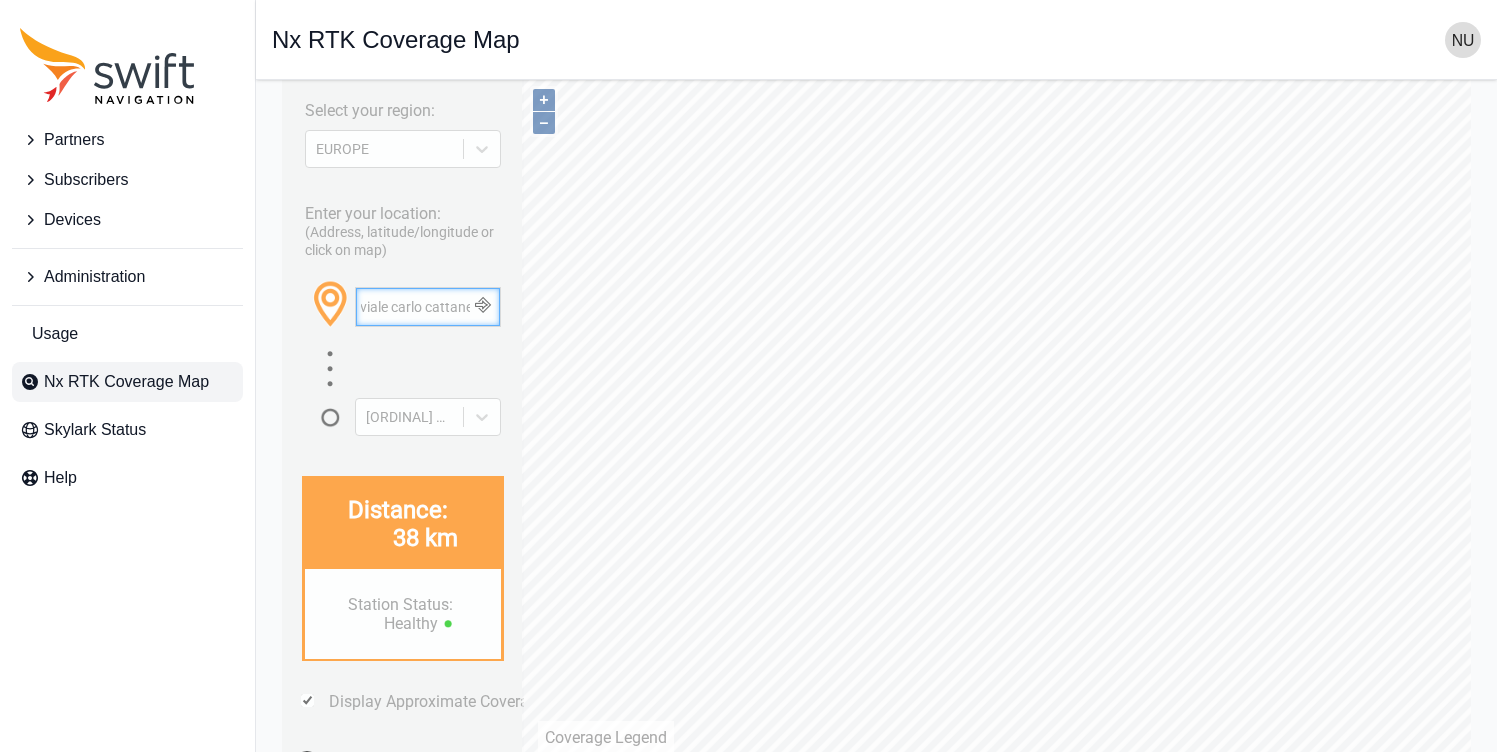 scroll, scrollTop: 0, scrollLeft: 15, axis: horizontal 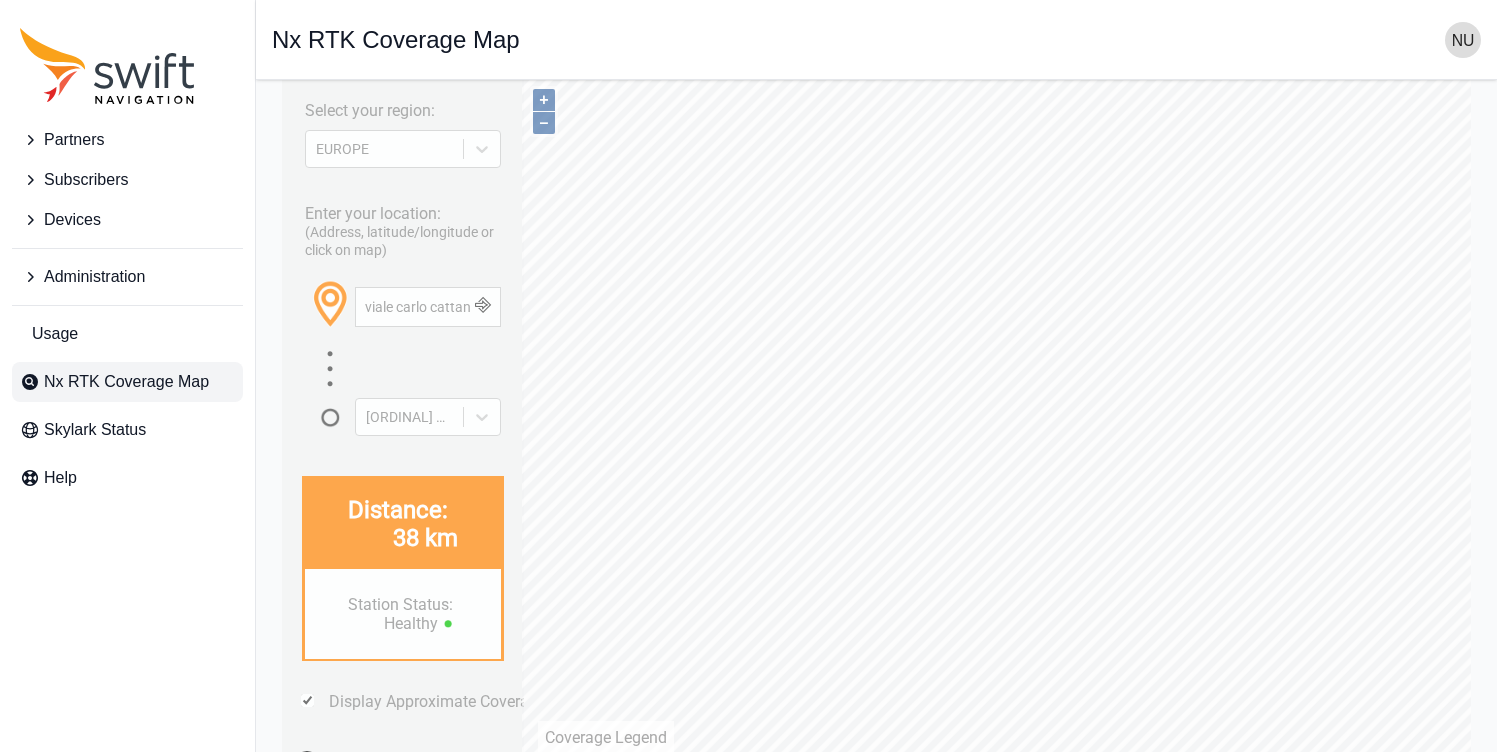 click at bounding box center (482, 307) 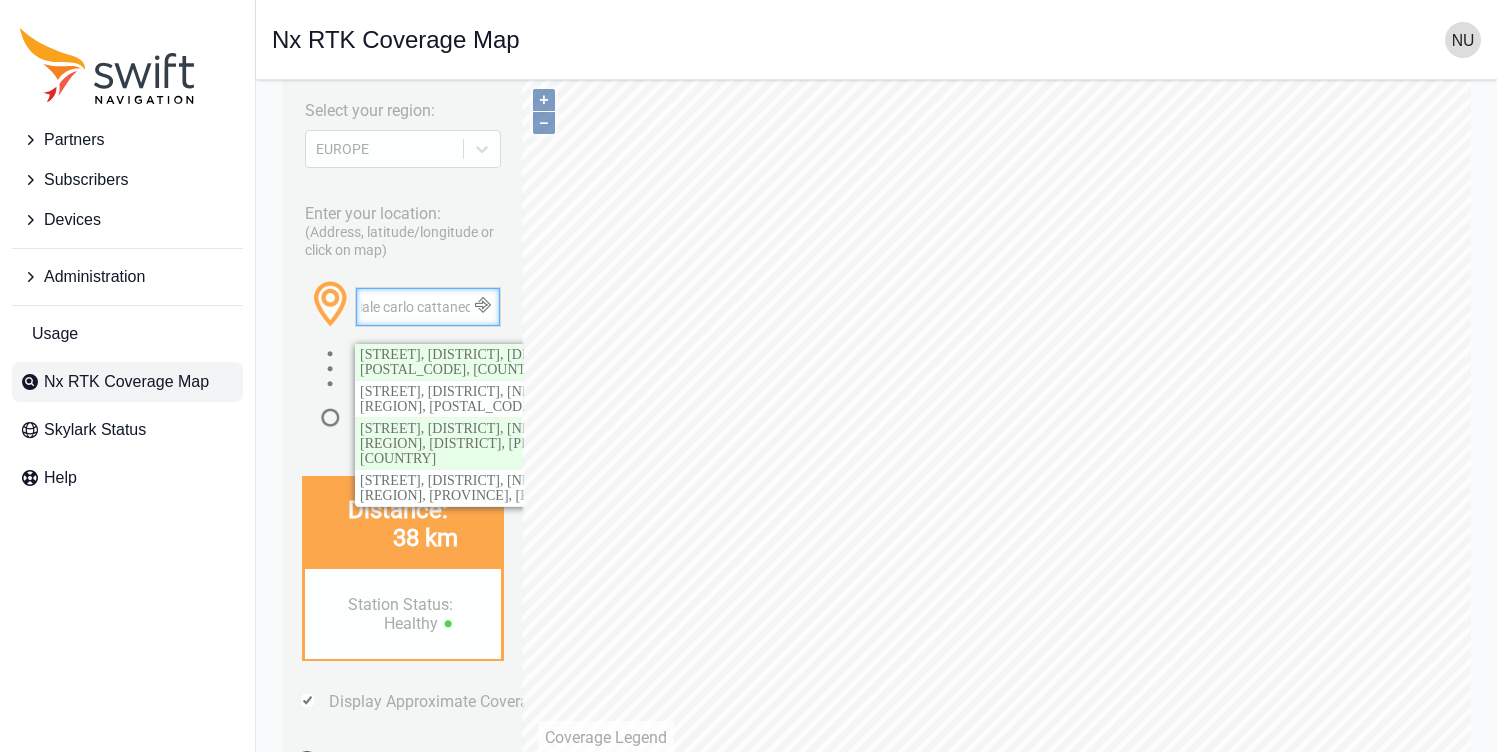 scroll, scrollTop: 0, scrollLeft: 0, axis: both 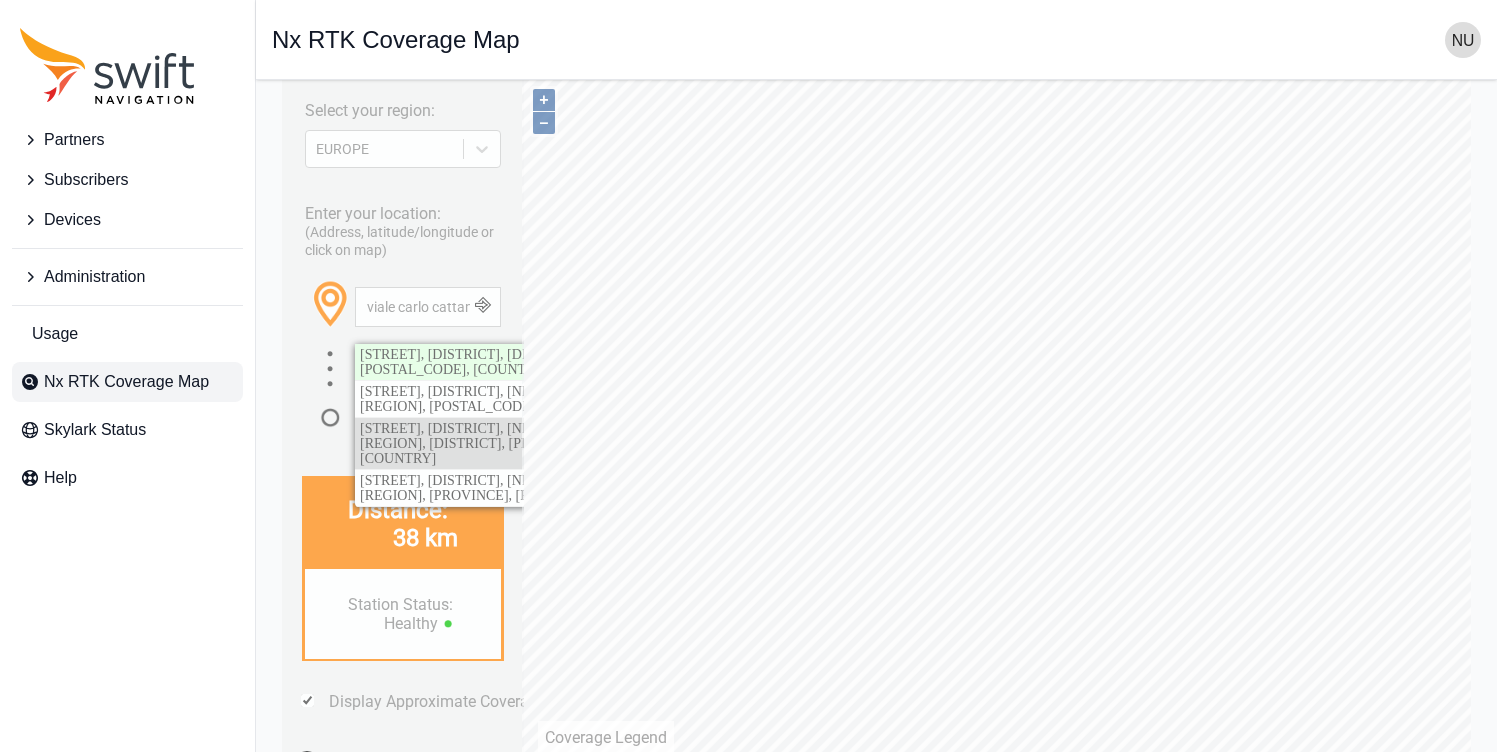 click on "[STREET], [DISTRICT], [NEIGHBORHOOD], [CITY], [REGION], [DISTRICT], [PROVINCE], [POSTAL_CODE], [COUNTRY]" at bounding box center (532, 443) 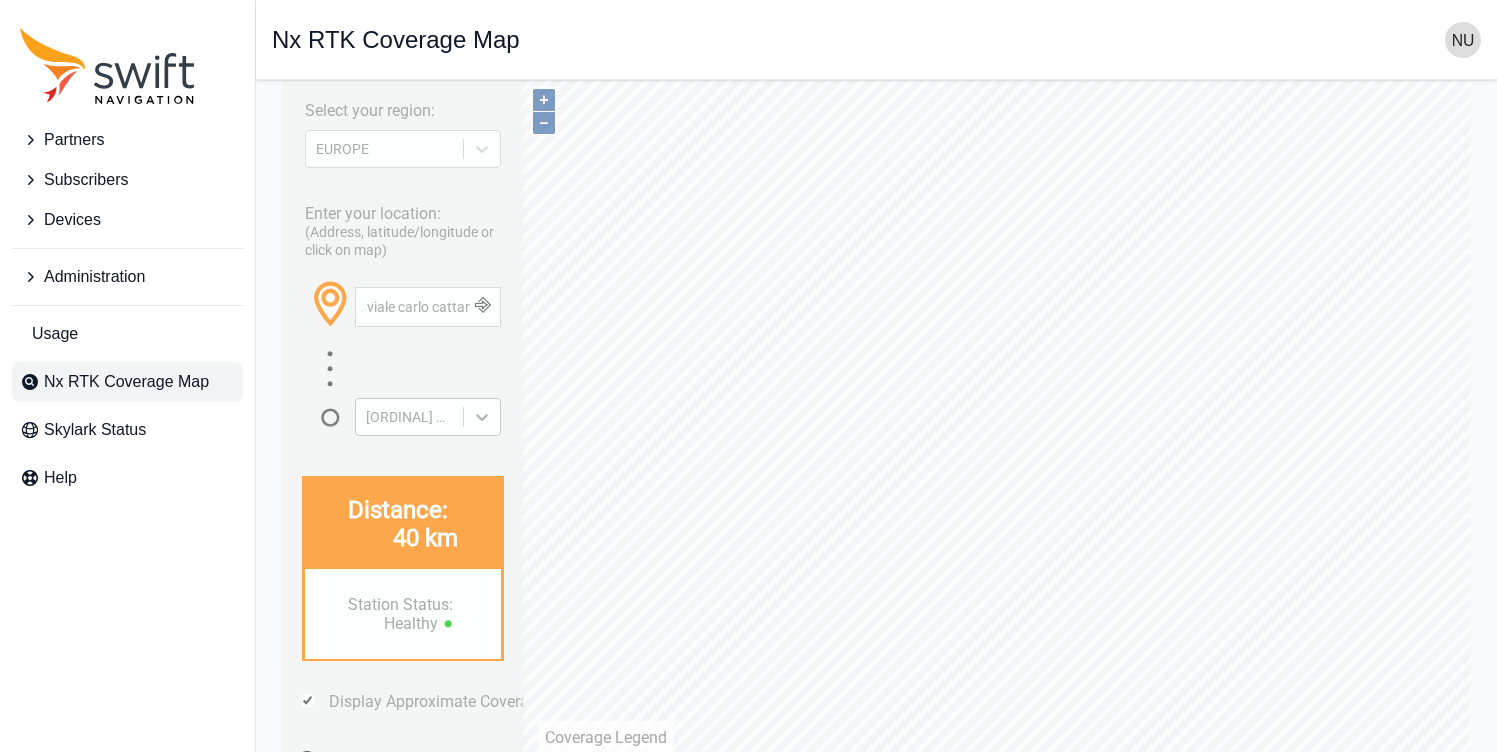 click at bounding box center [482, 417] 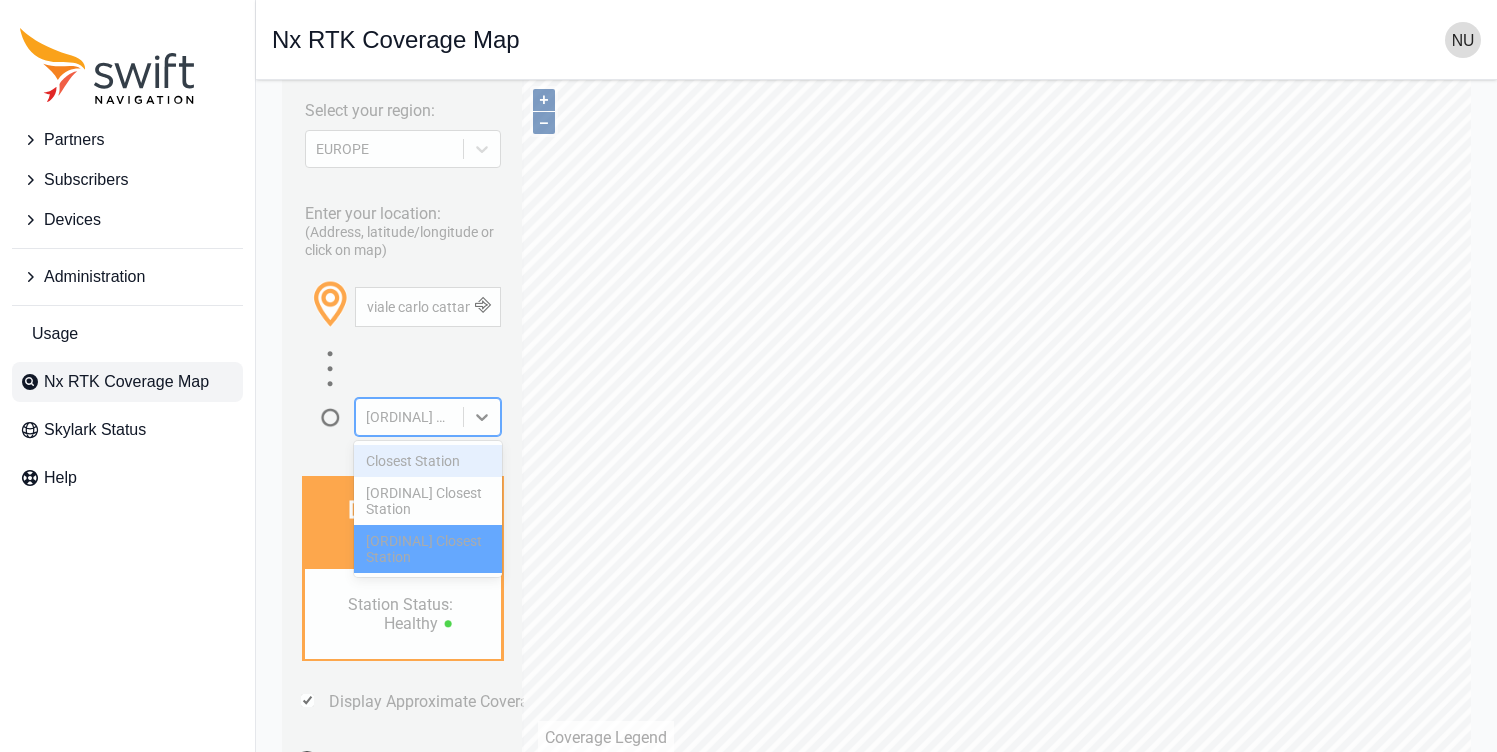 click on "Closest Station" at bounding box center (428, 461) 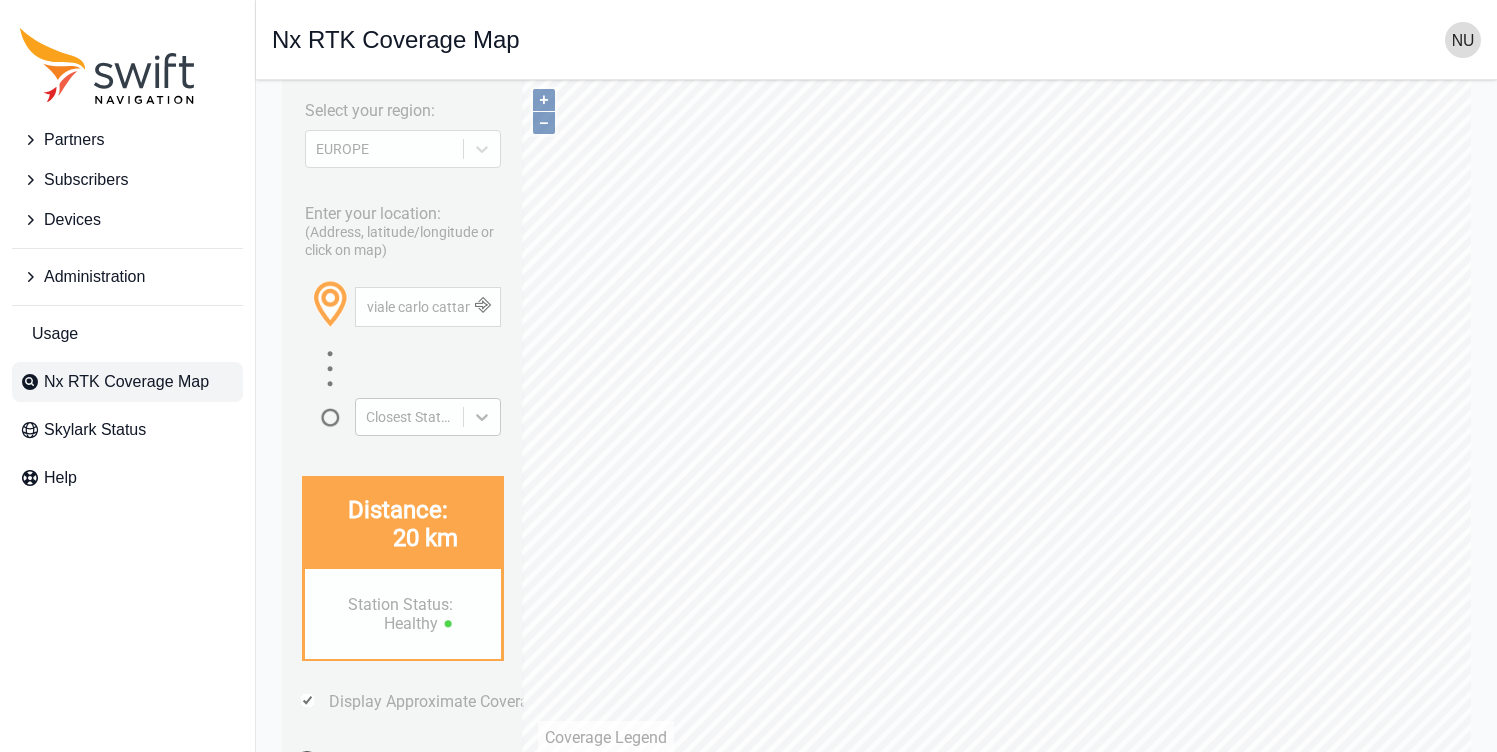 click at bounding box center (482, 417) 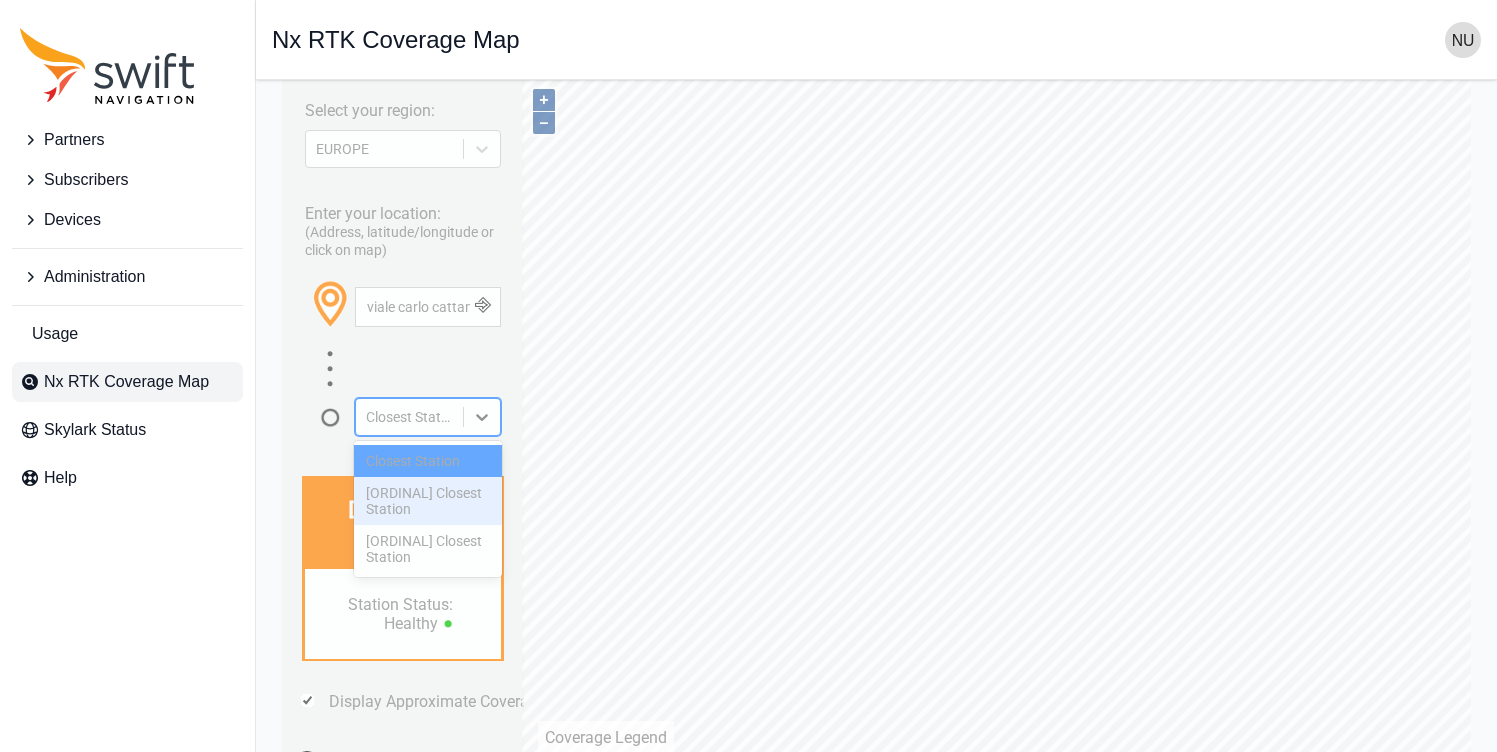 click on "[ORDINAL] Closest Station" at bounding box center (428, 501) 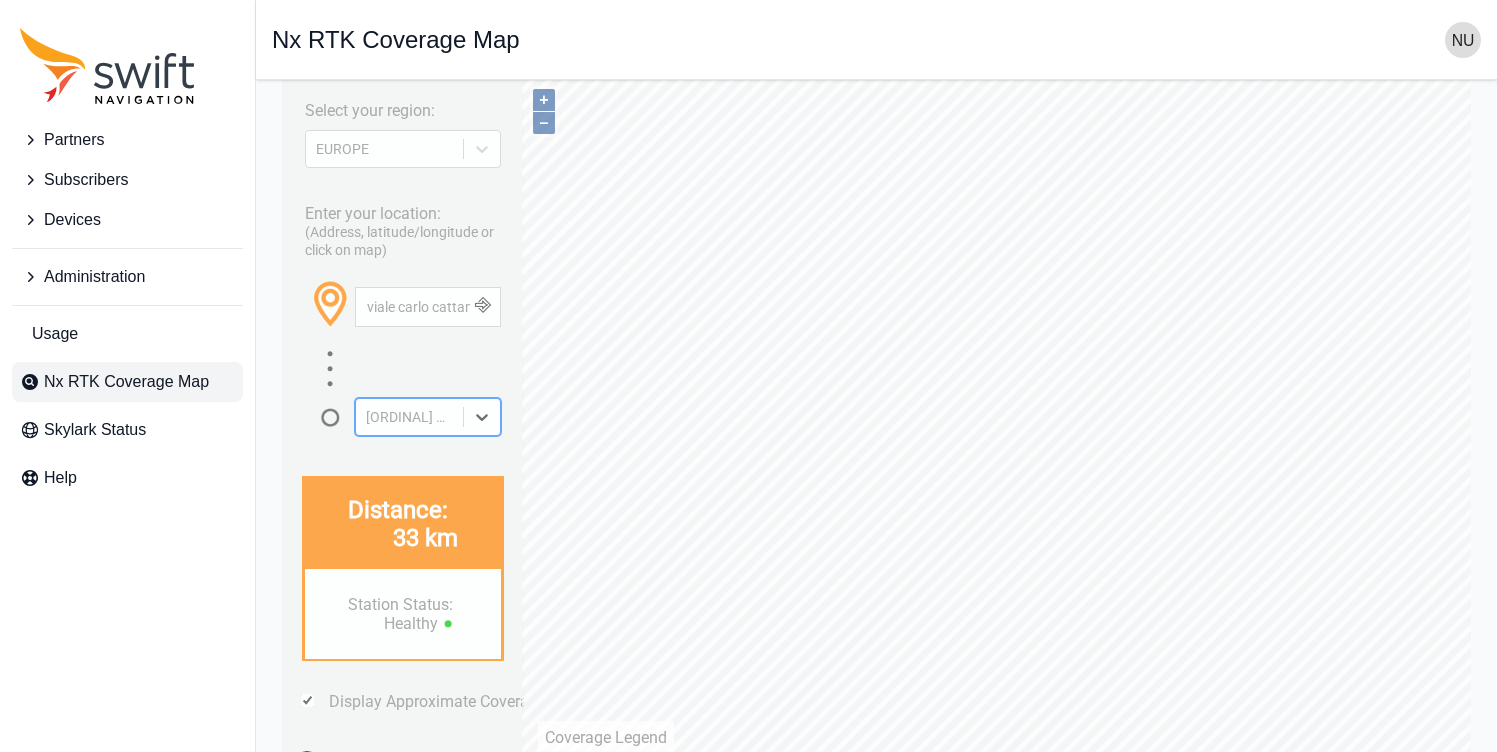 click 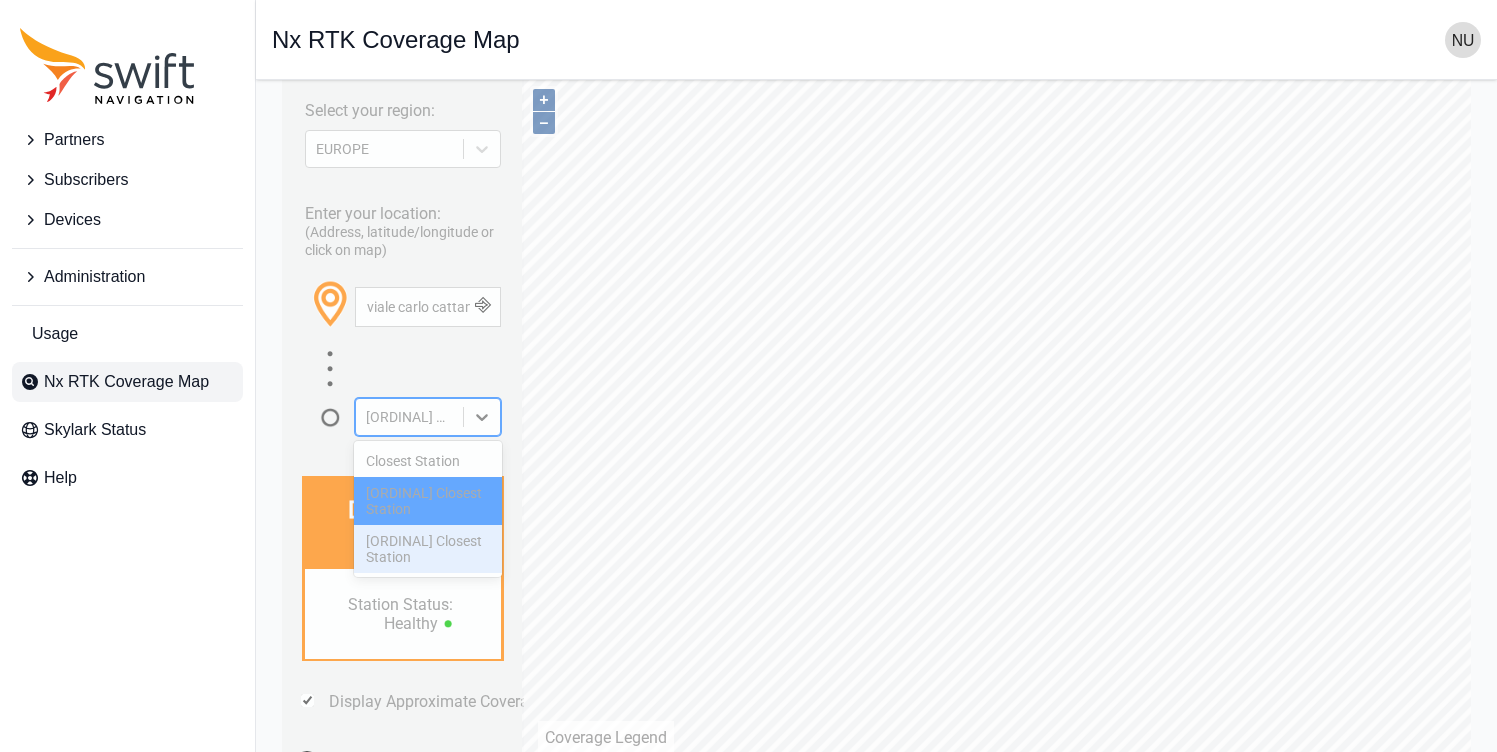 click on "[ORDINAL] Closest Station" at bounding box center (428, 549) 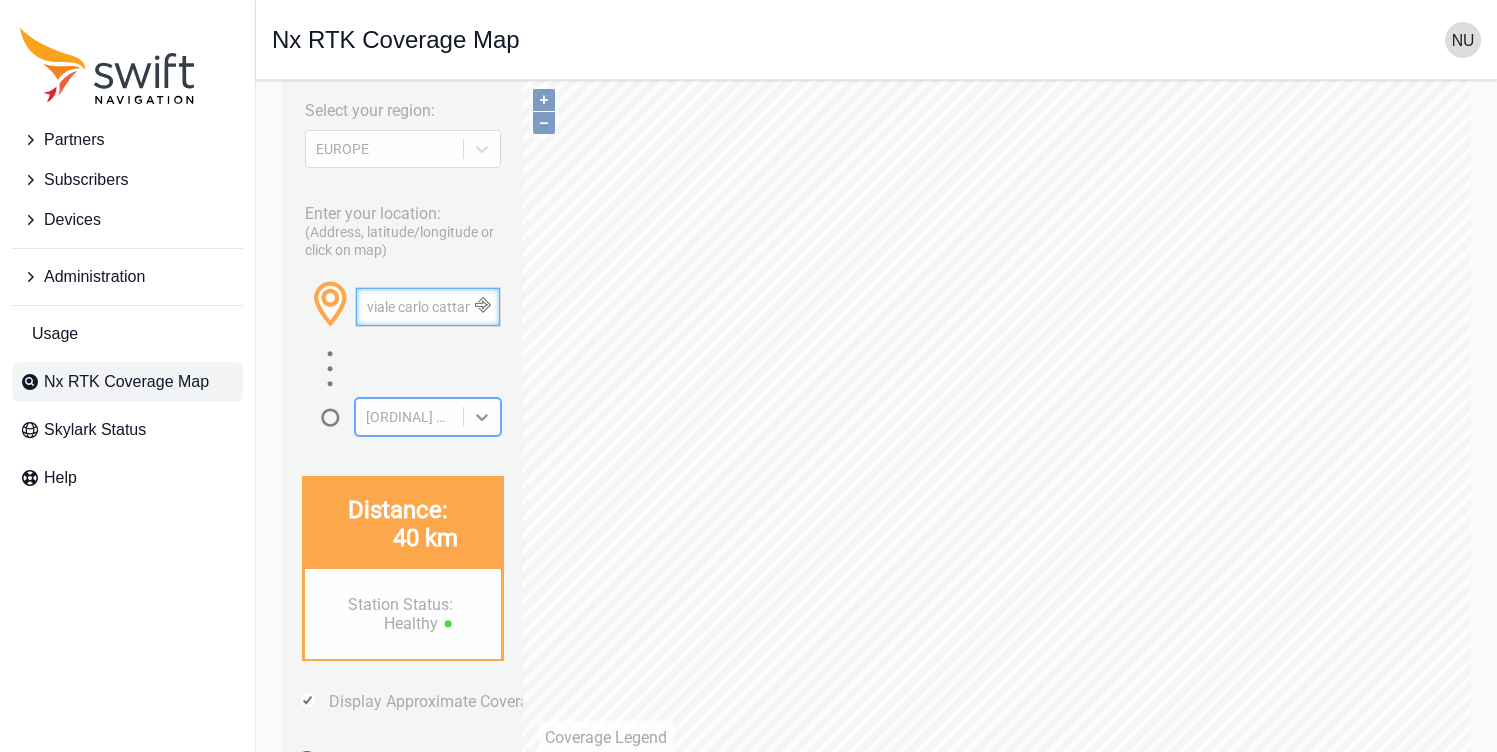 click on "viale carlo cattaneo" at bounding box center (428, 307) 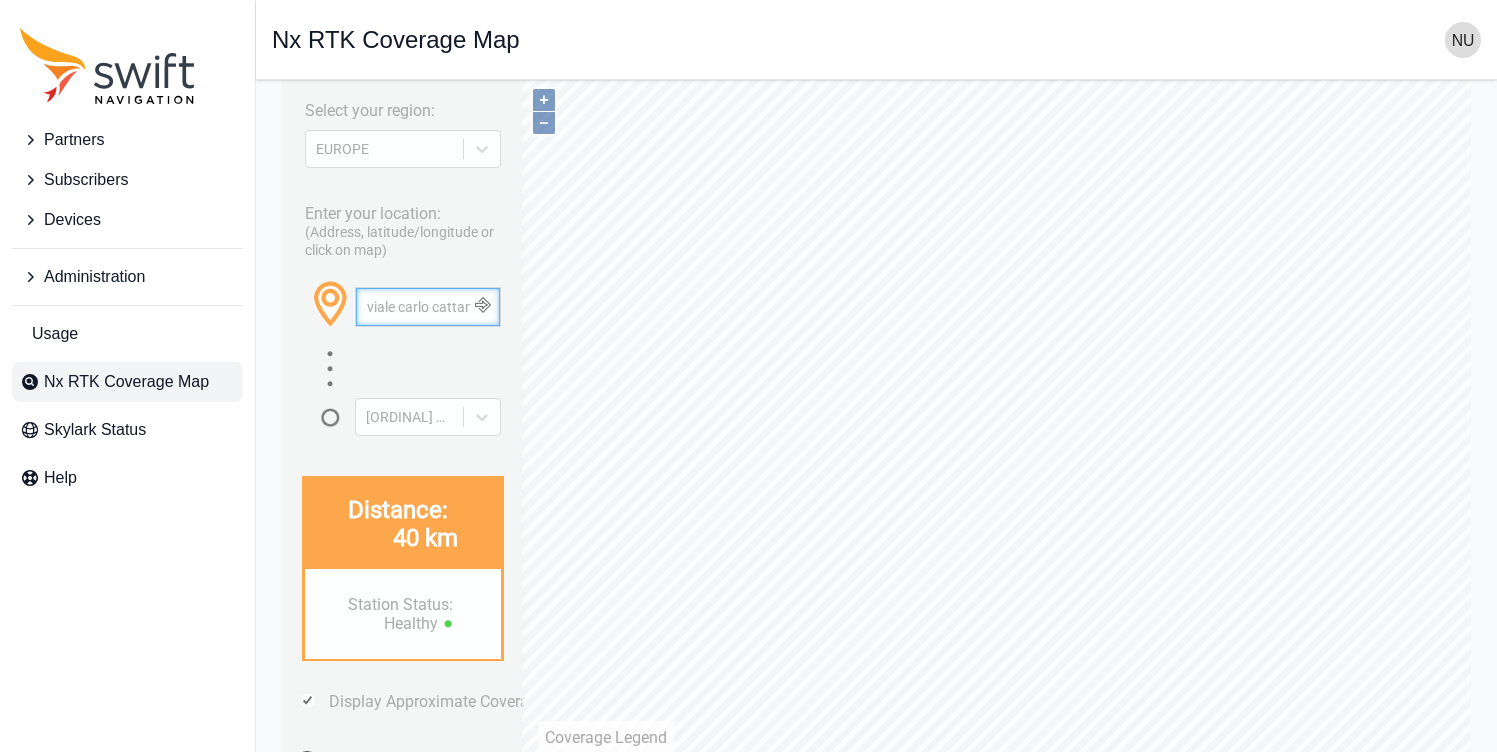 click on "viale carlo cattaneo" at bounding box center [428, 307] 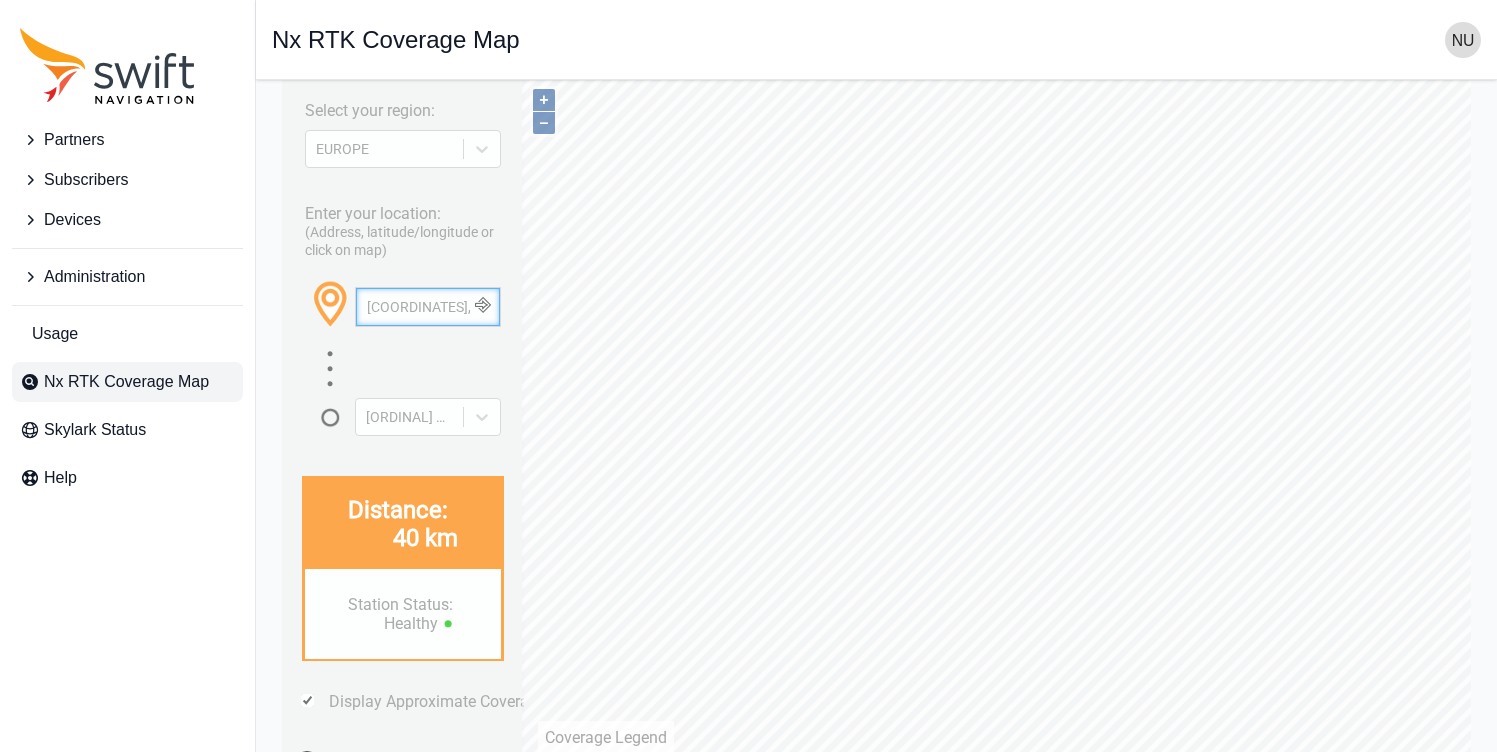 scroll, scrollTop: 0, scrollLeft: 25, axis: horizontal 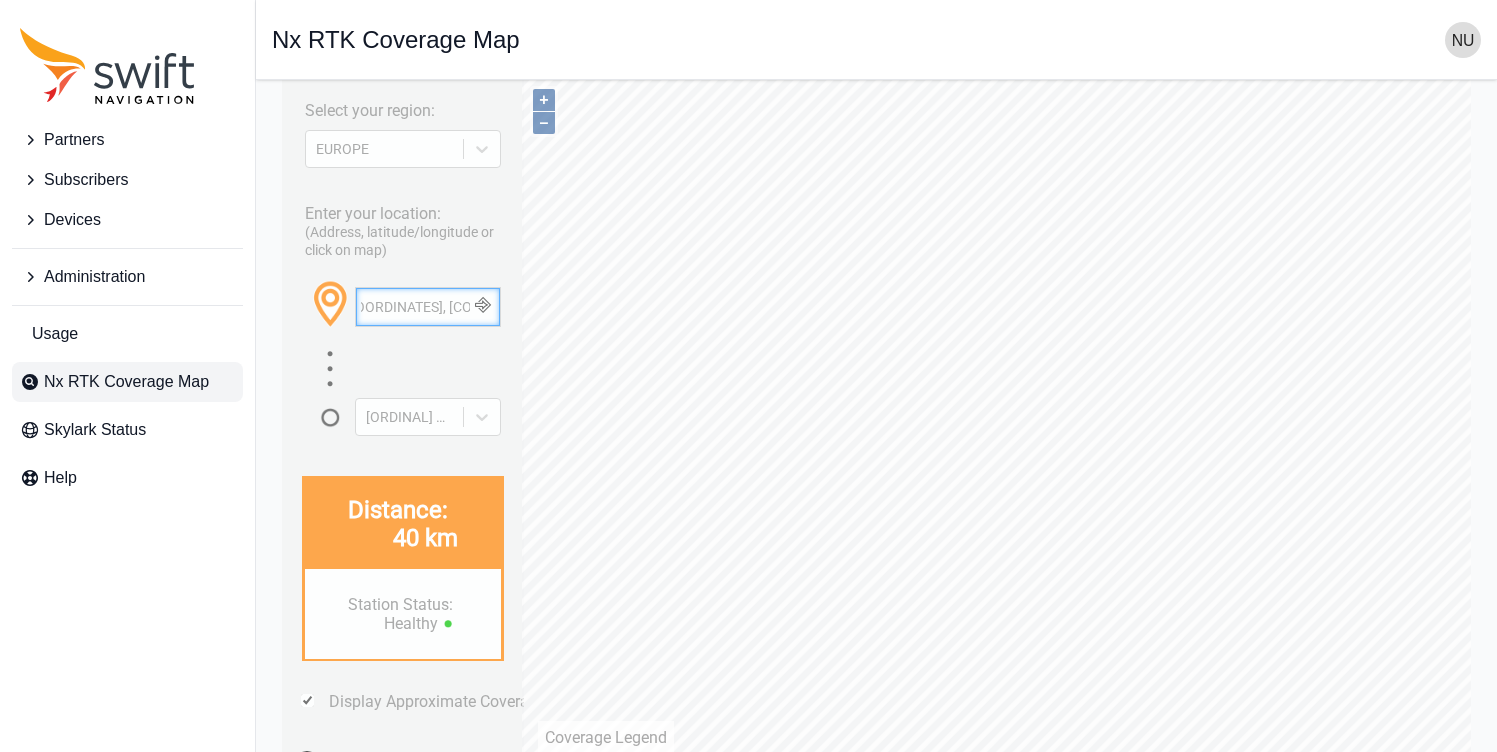 type on "[COORDINATES], [COORDINATES]" 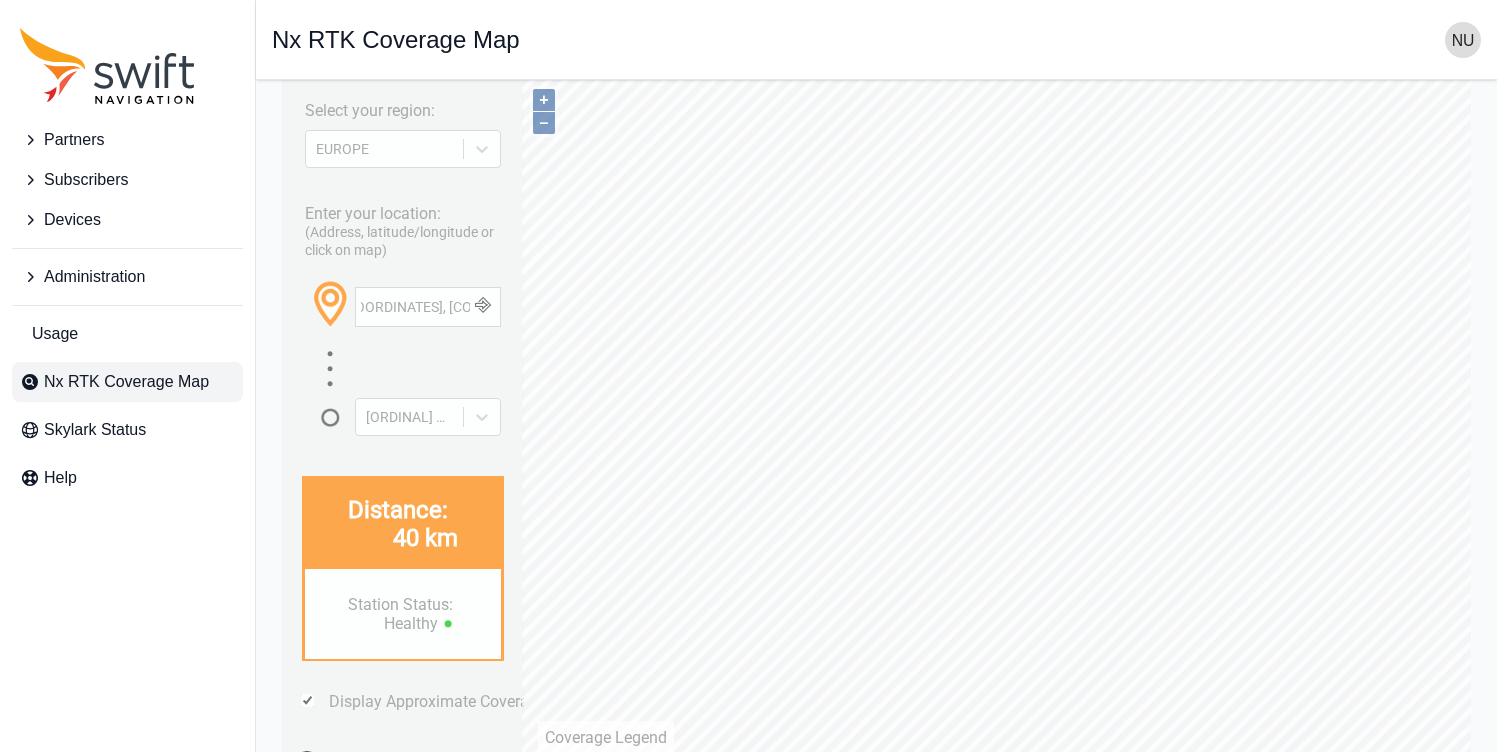 click at bounding box center (482, 307) 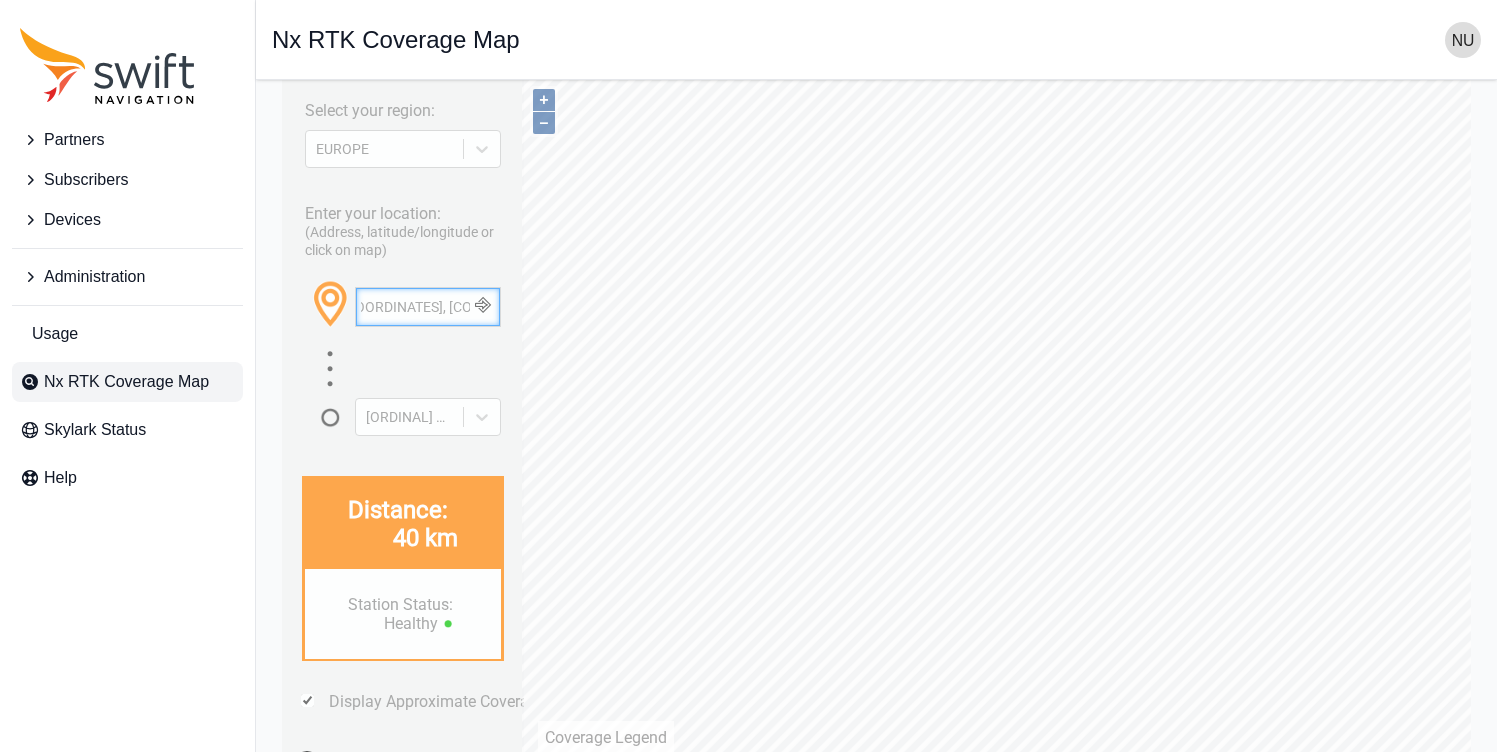 scroll, scrollTop: 0, scrollLeft: 25, axis: horizontal 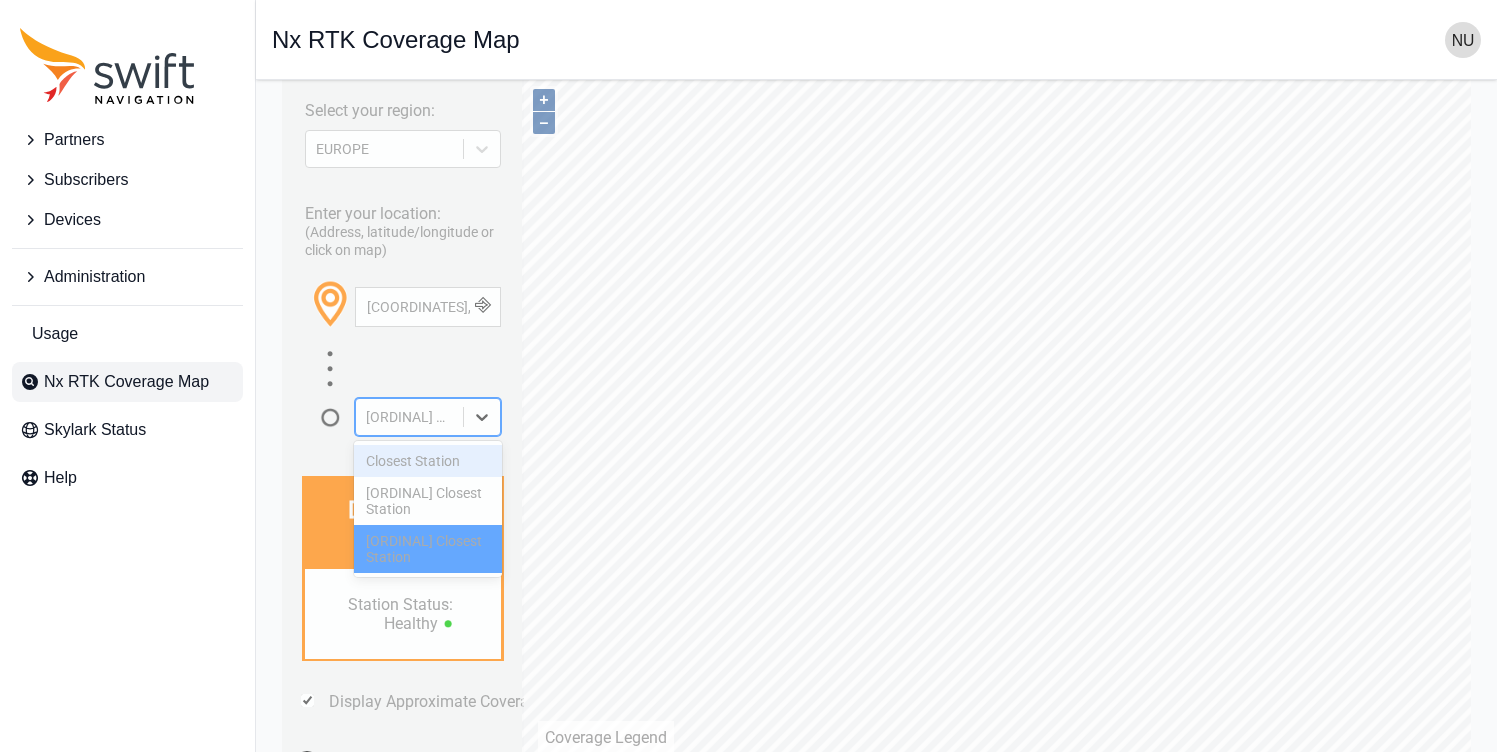 click 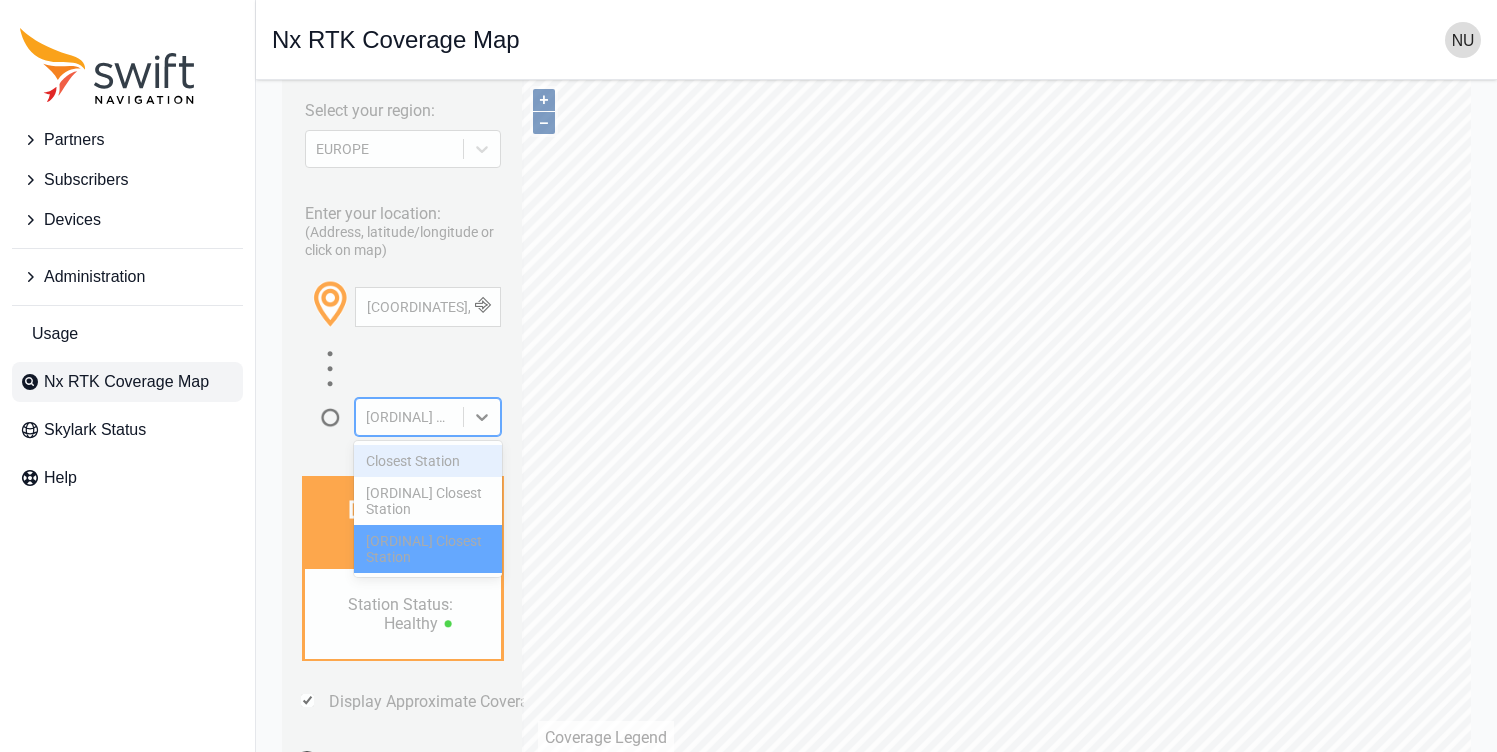click on "Closest Station" at bounding box center [428, 461] 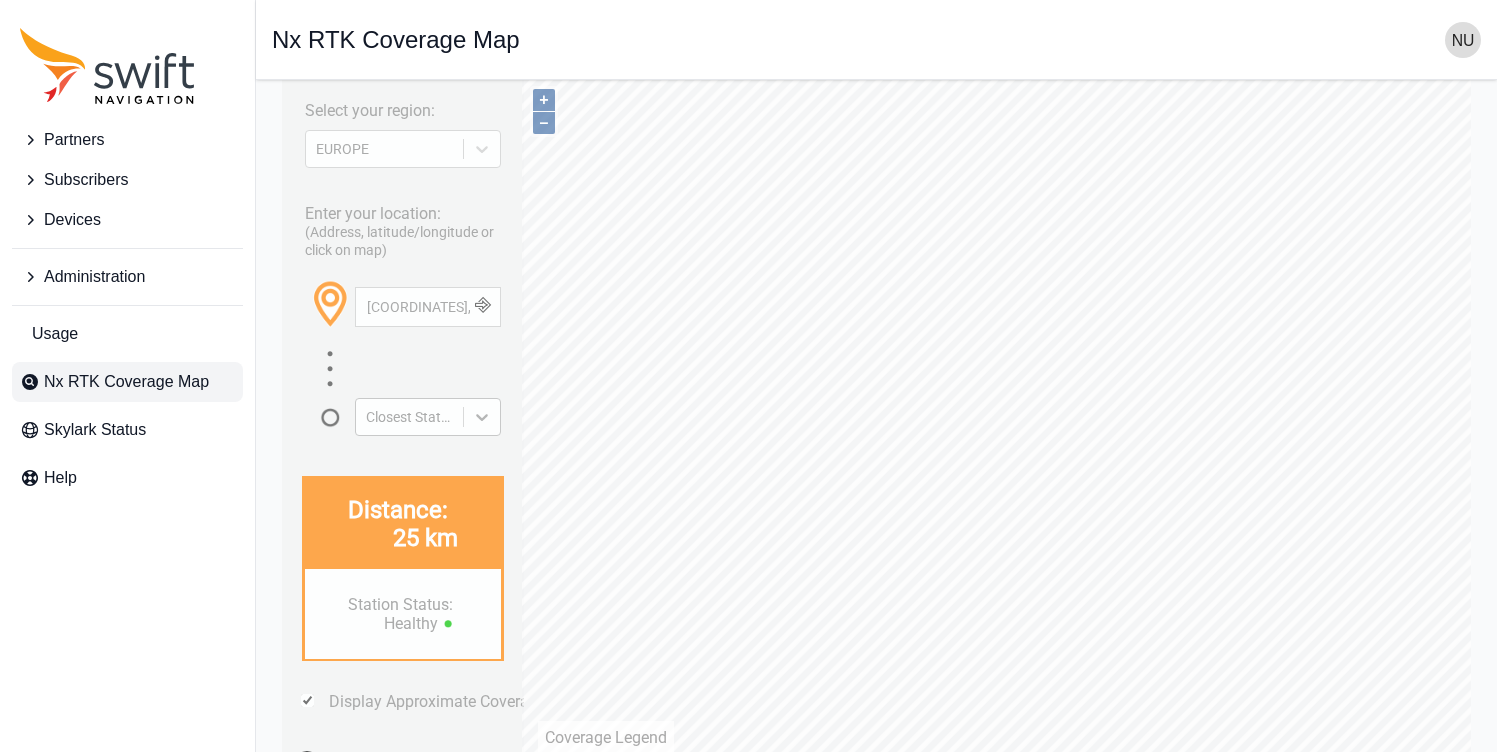 click at bounding box center [482, 417] 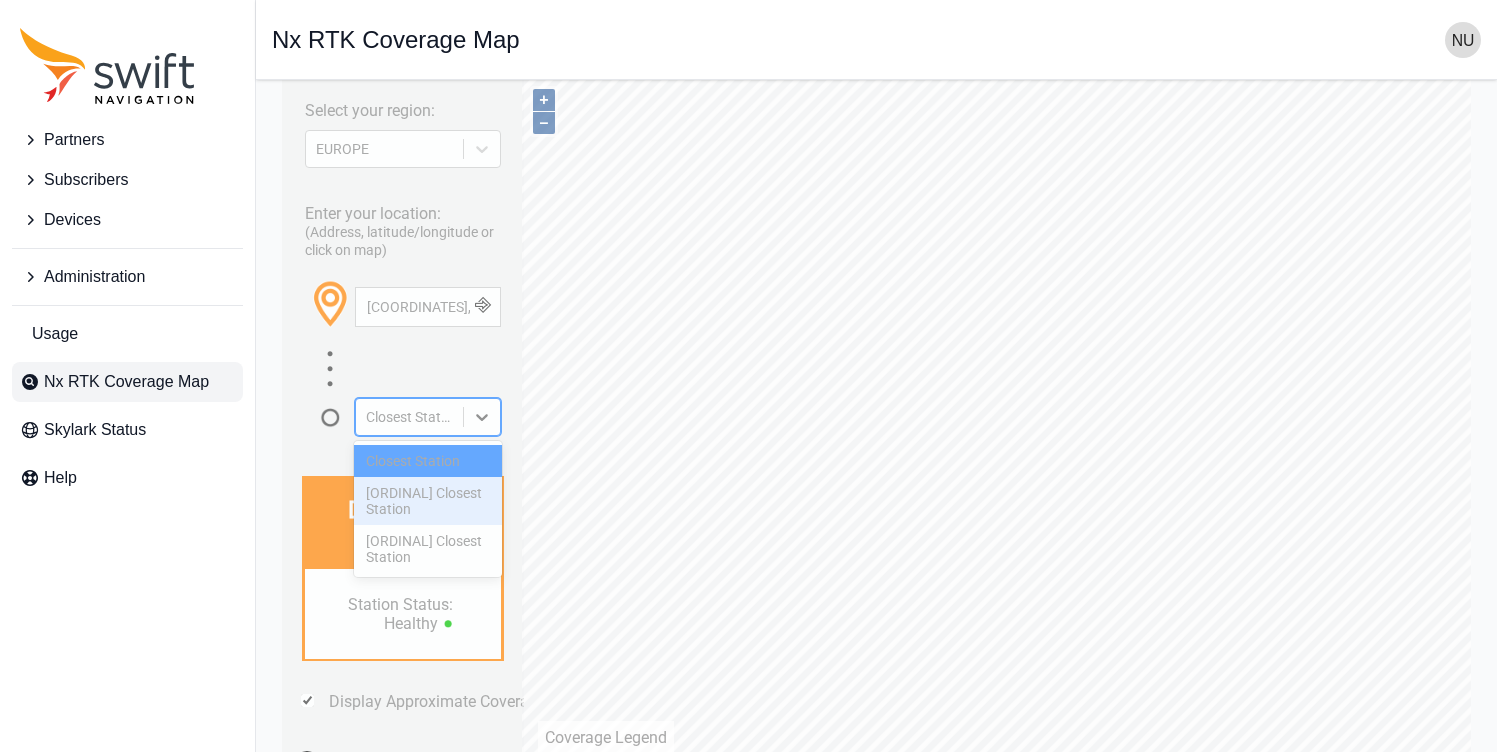 click on "[ORDINAL] Closest Station" at bounding box center (428, 501) 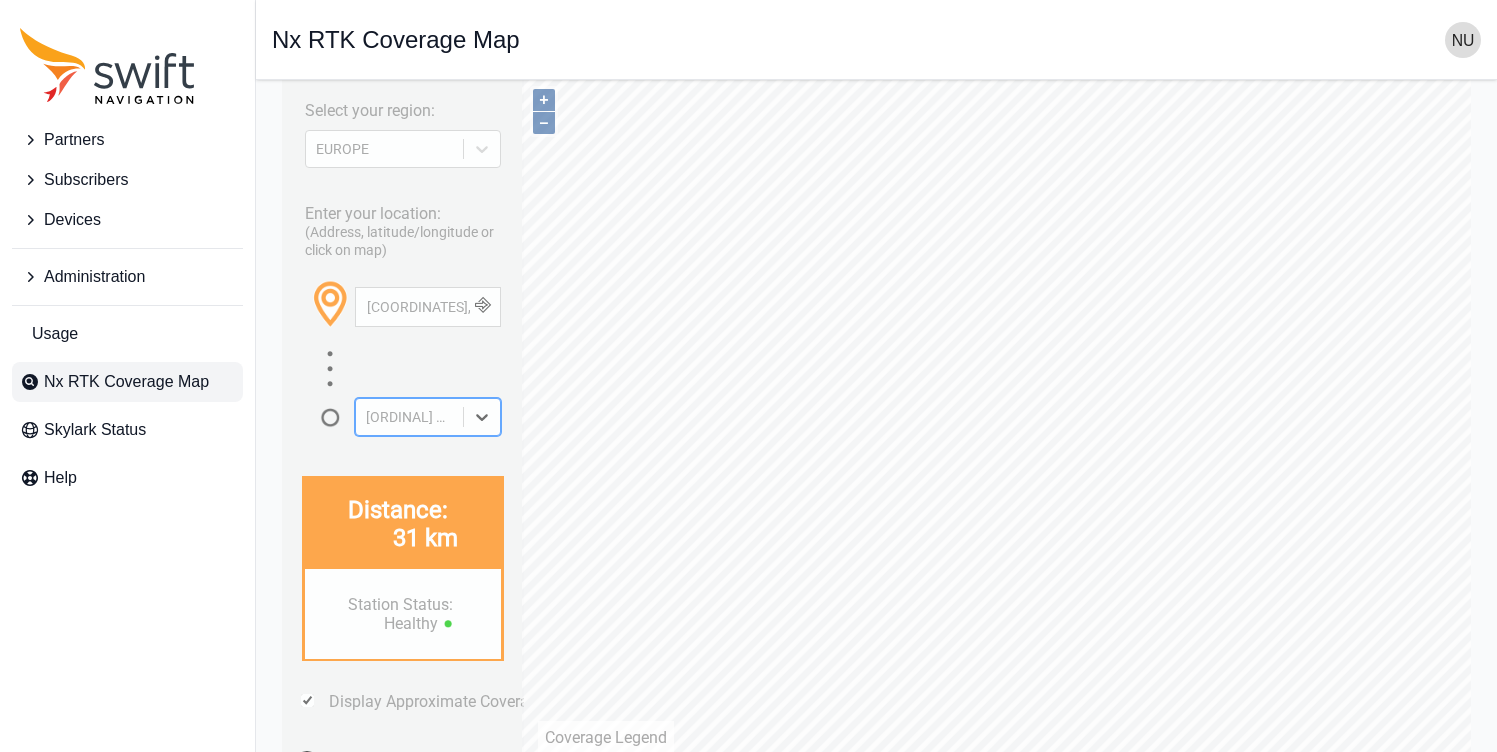 click 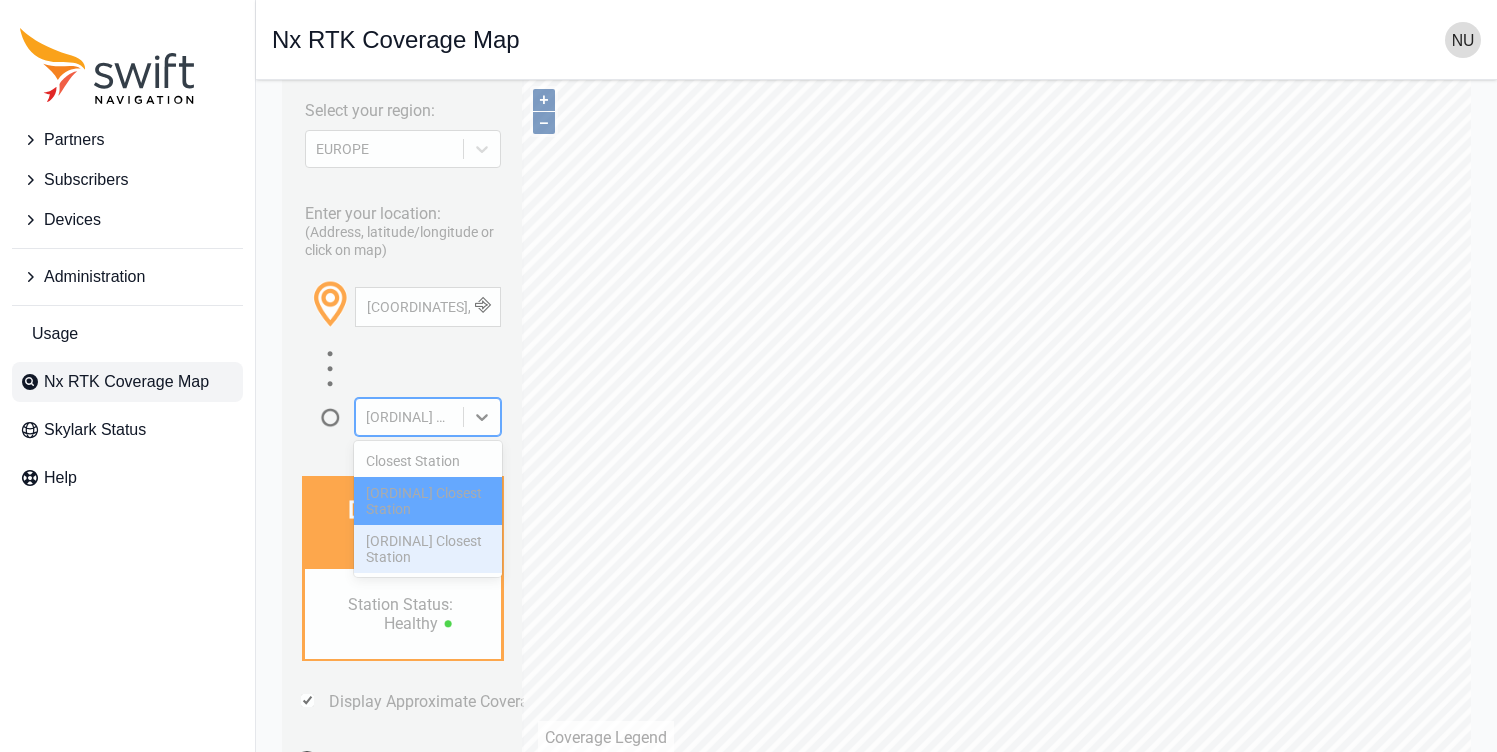 click on "[ORDINAL] Closest Station" at bounding box center [428, 549] 